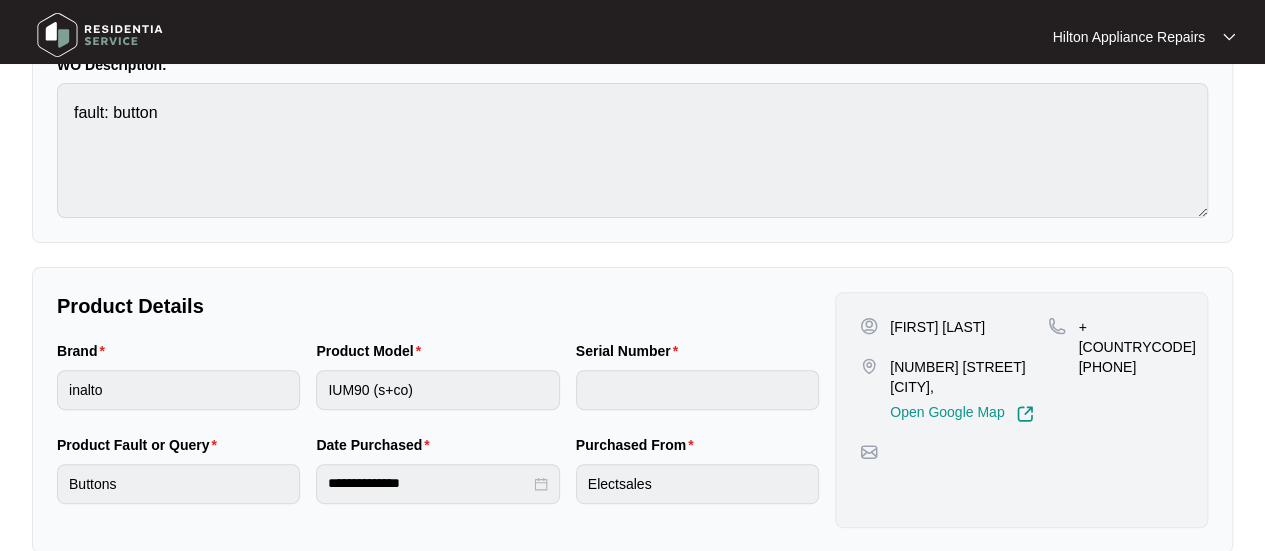 scroll, scrollTop: 0, scrollLeft: 0, axis: both 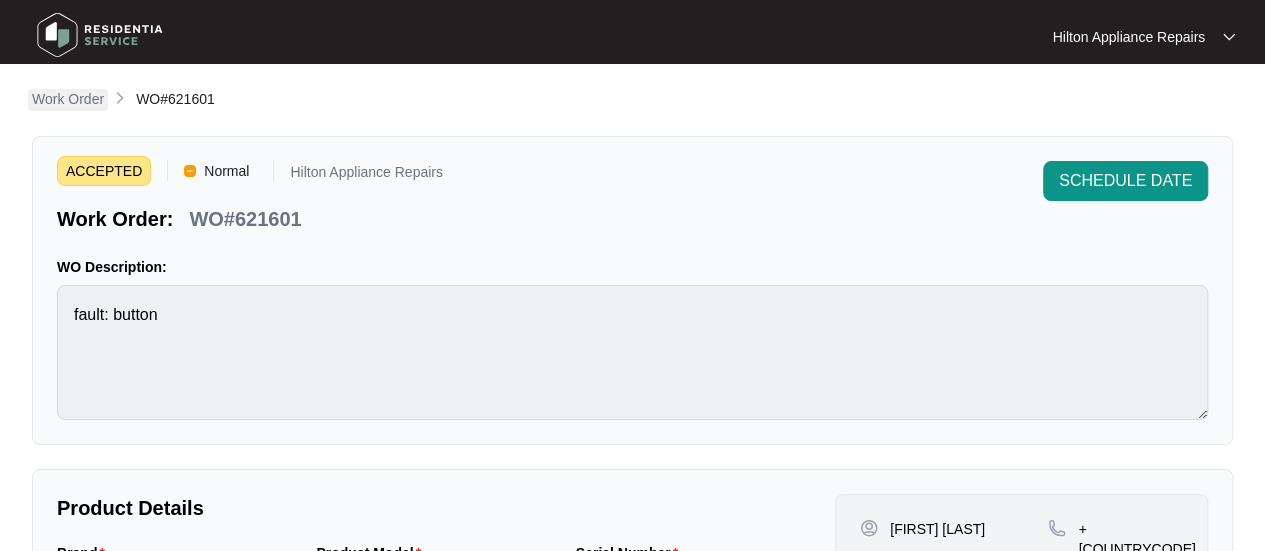 click on "Work Order" at bounding box center [68, 99] 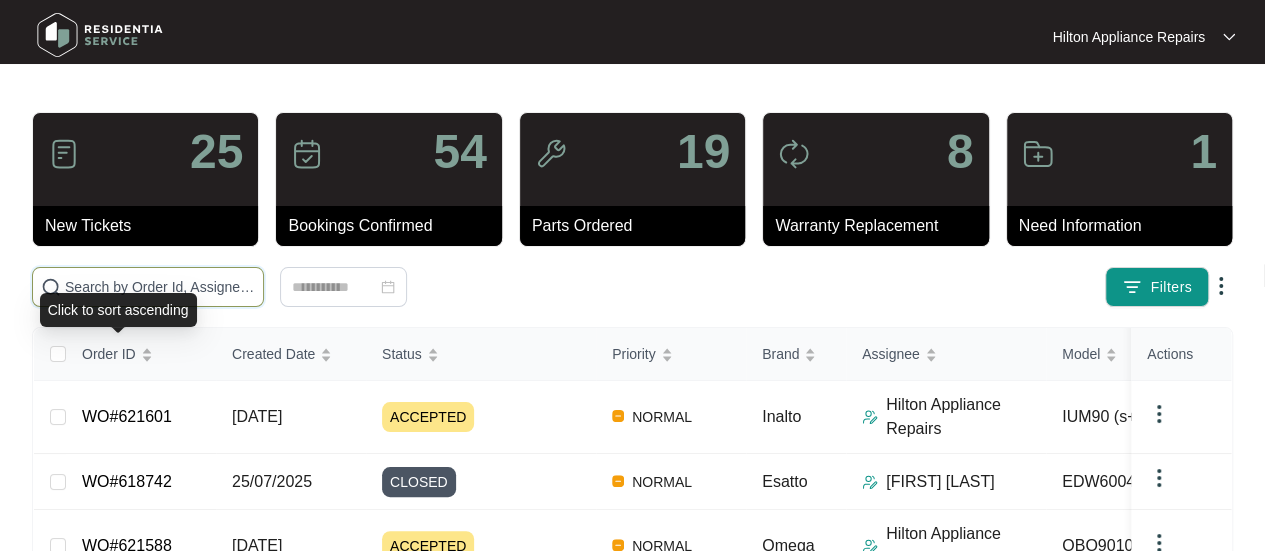 click at bounding box center (160, 287) 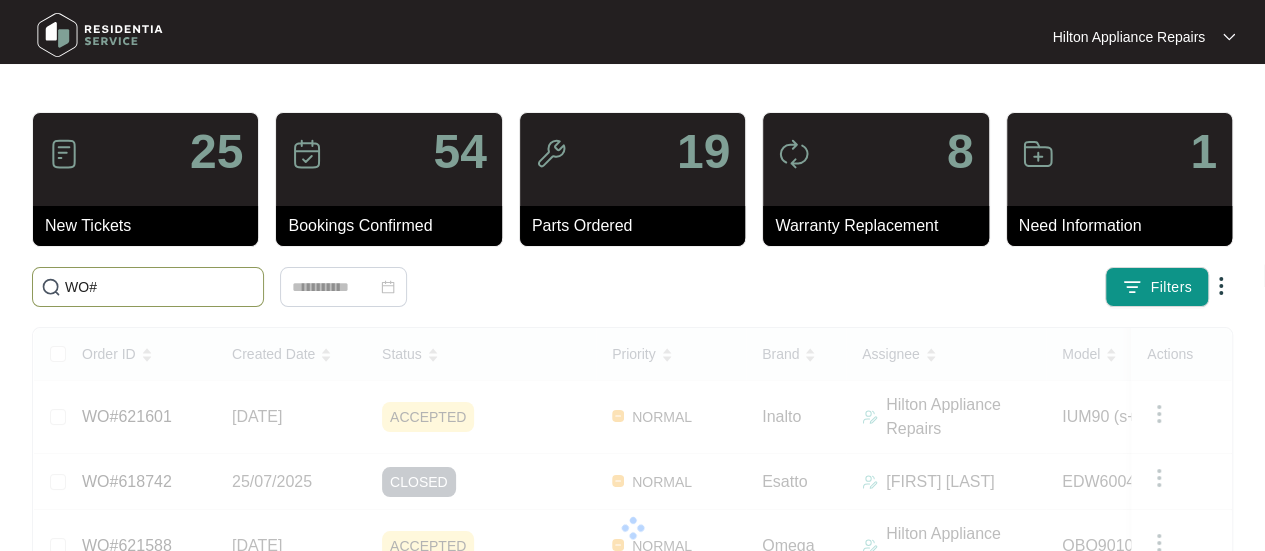 paste on "621601" 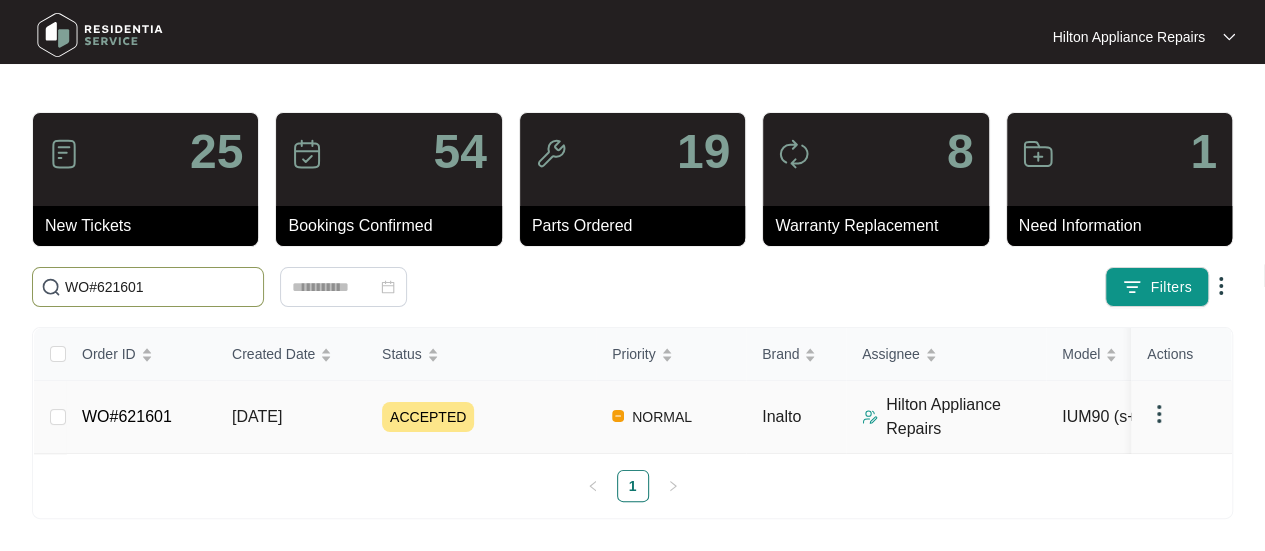 type on "WO#621601" 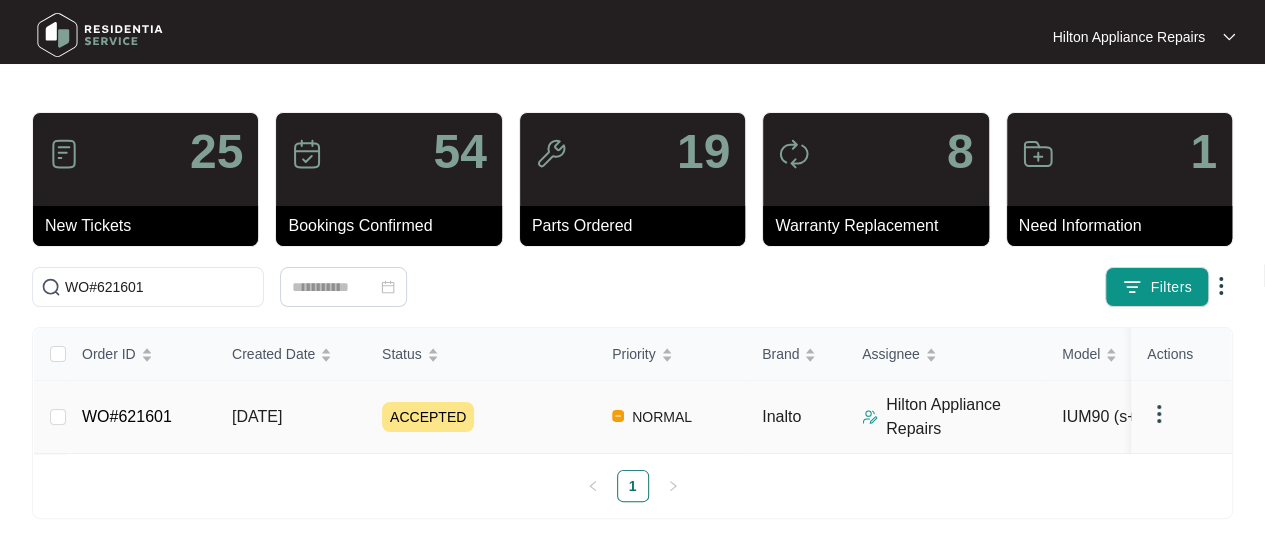 click on "[DATE]" at bounding box center [257, 416] 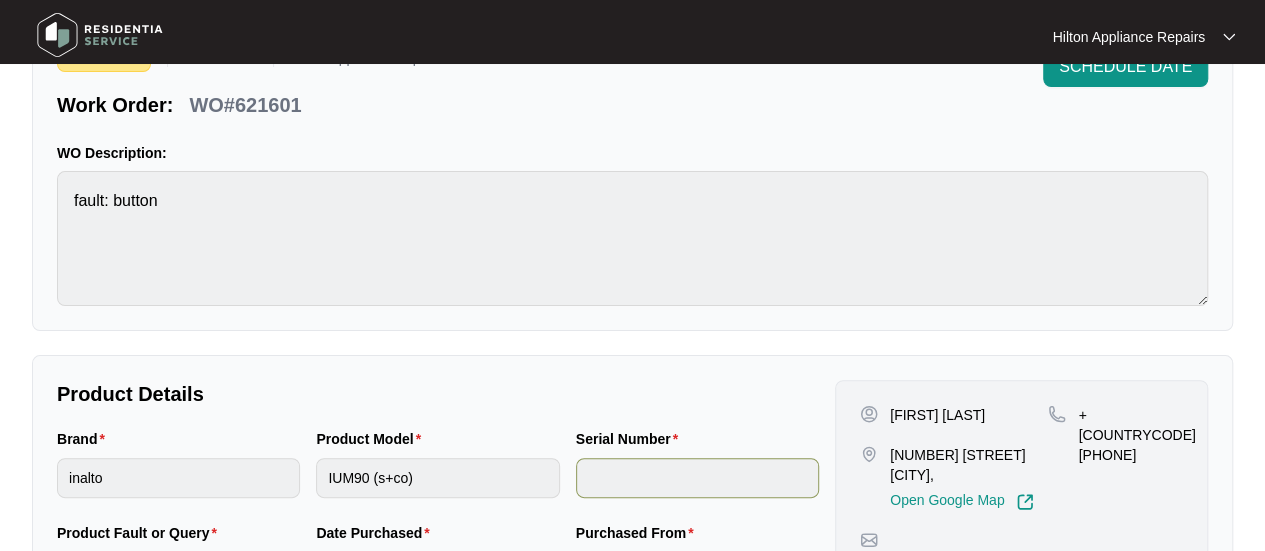 scroll, scrollTop: 300, scrollLeft: 0, axis: vertical 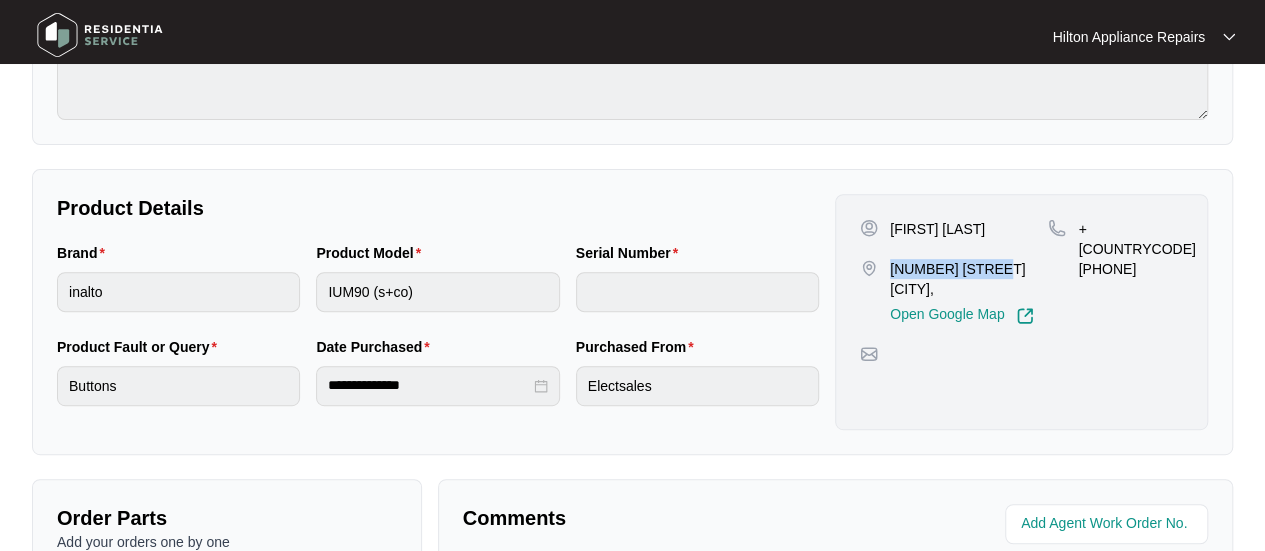 drag, startPoint x: 1001, startPoint y: 265, endPoint x: 888, endPoint y: 267, distance: 113.0177 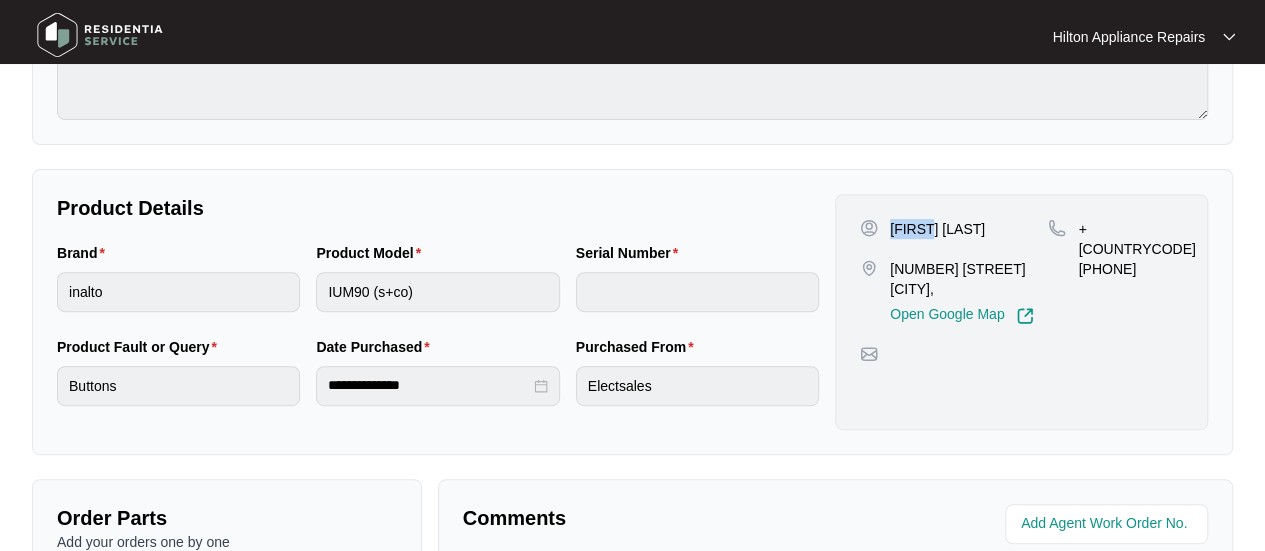 drag, startPoint x: 932, startPoint y: 228, endPoint x: 888, endPoint y: 226, distance: 44.04543 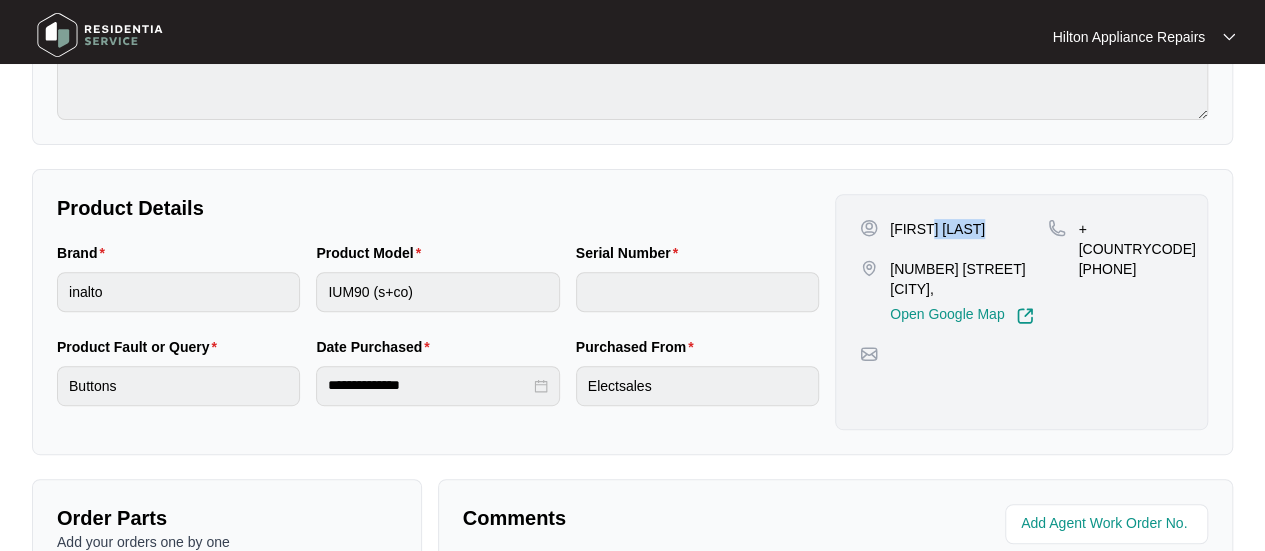 drag, startPoint x: 992, startPoint y: 228, endPoint x: 934, endPoint y: 229, distance: 58.00862 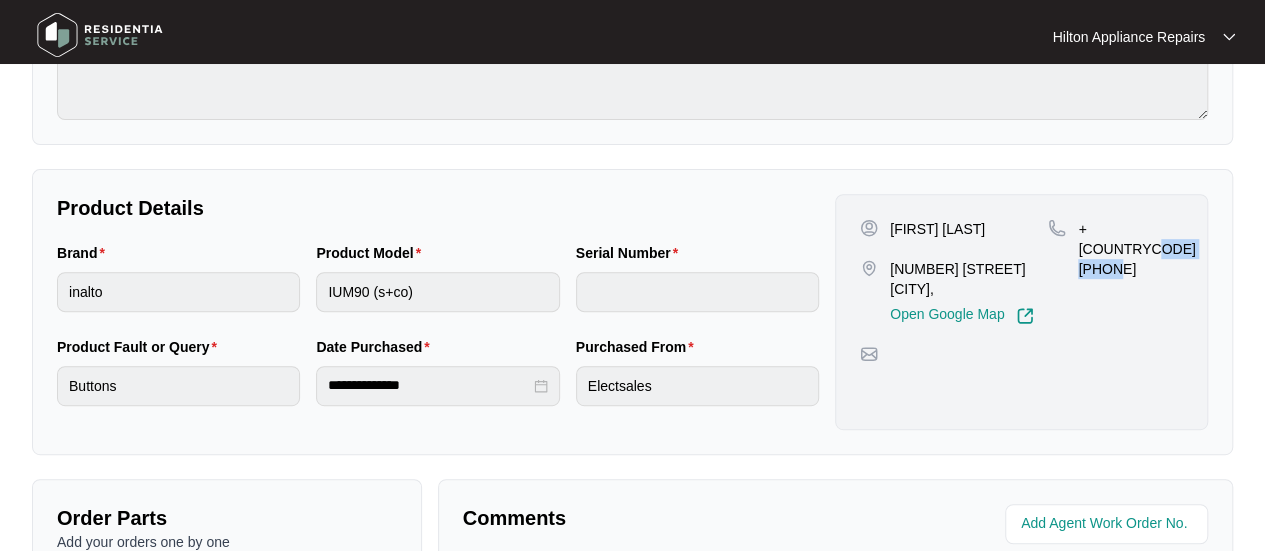 drag, startPoint x: 1176, startPoint y: 227, endPoint x: 1107, endPoint y: 227, distance: 69 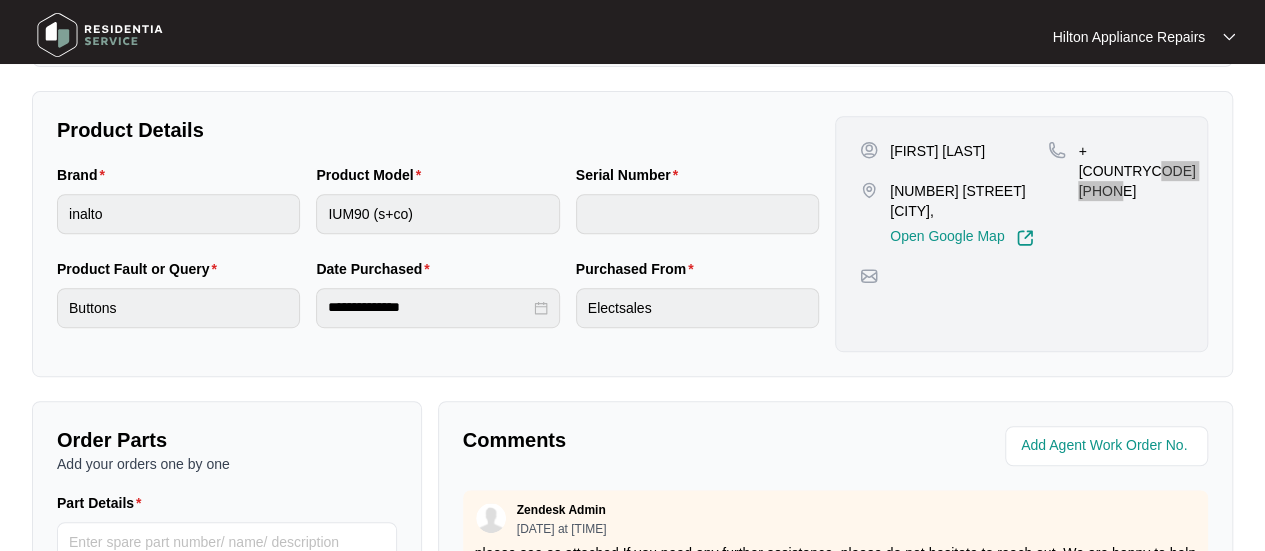 scroll, scrollTop: 200, scrollLeft: 0, axis: vertical 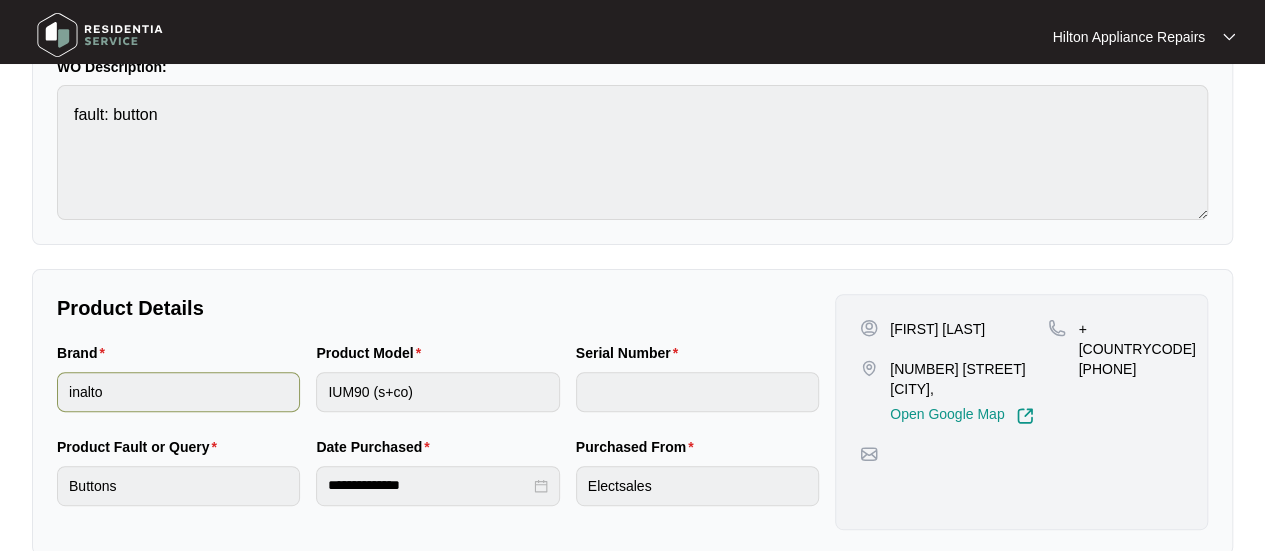 click on "Brand inalto Product Model IUM90 (s+co) Serial Number" at bounding box center (438, 389) 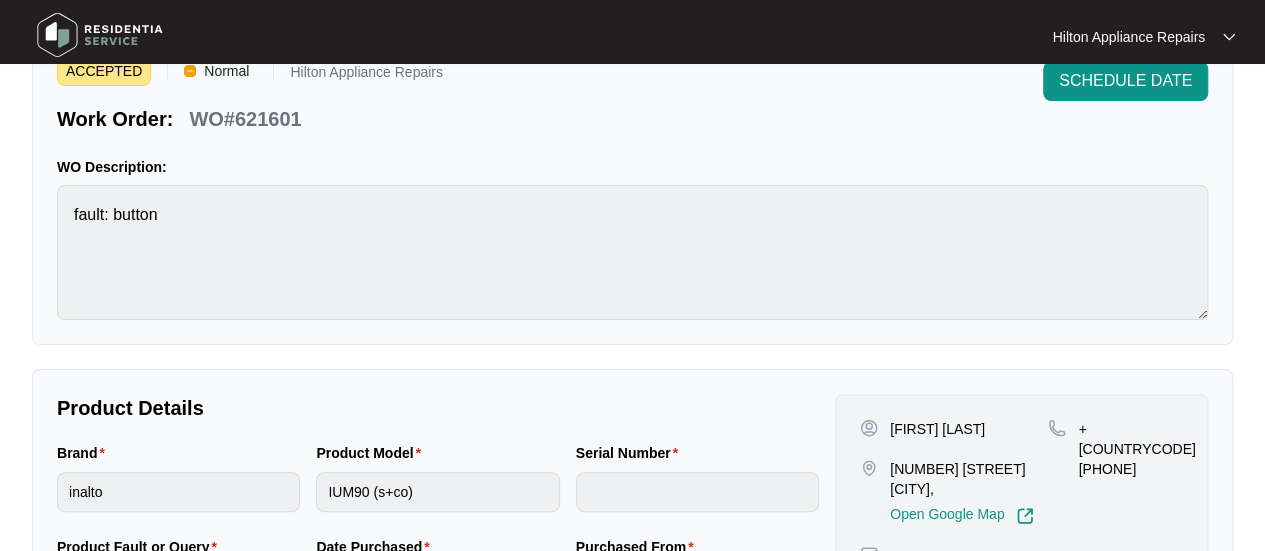 scroll, scrollTop: 100, scrollLeft: 0, axis: vertical 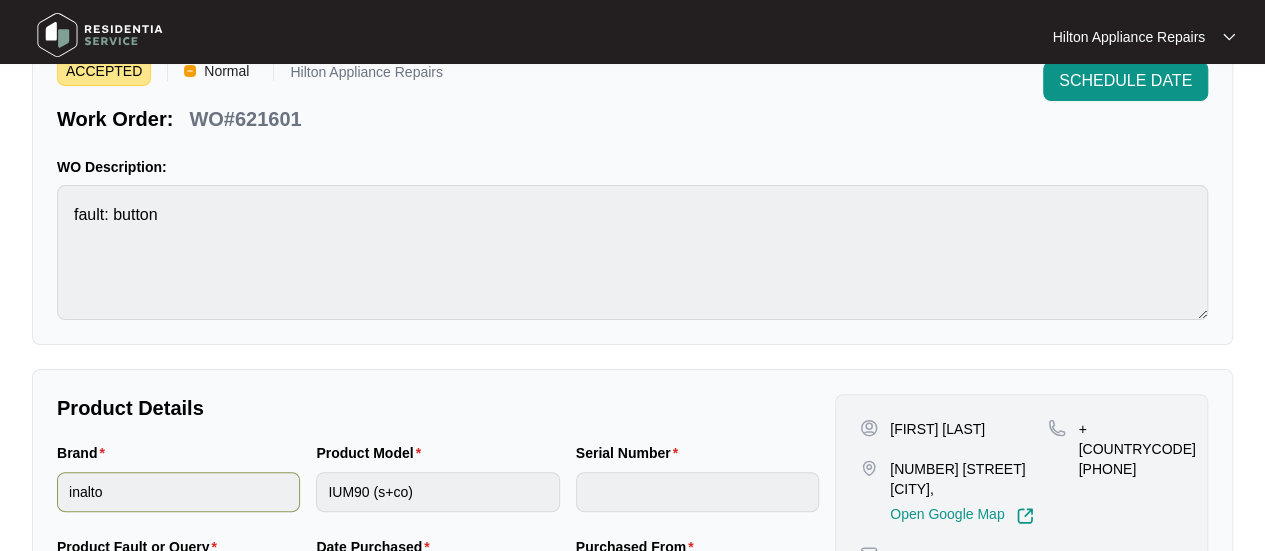 click on "Brand inalto Product Model IUM90 (s+co) Serial Number" at bounding box center (438, 489) 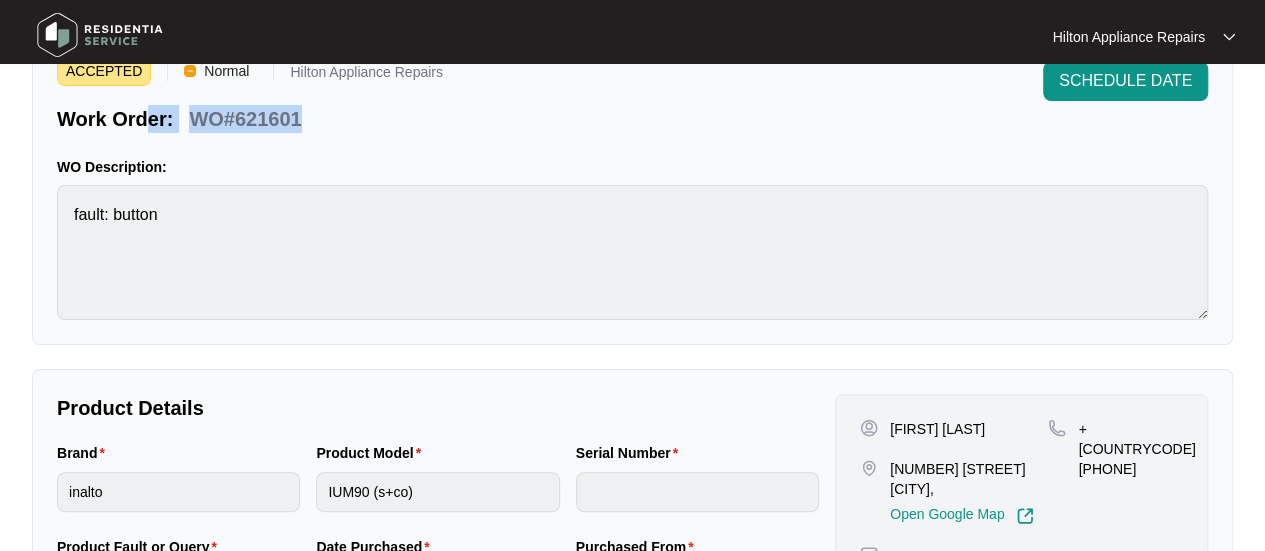 drag, startPoint x: 267, startPoint y: 118, endPoint x: 112, endPoint y: 118, distance: 155 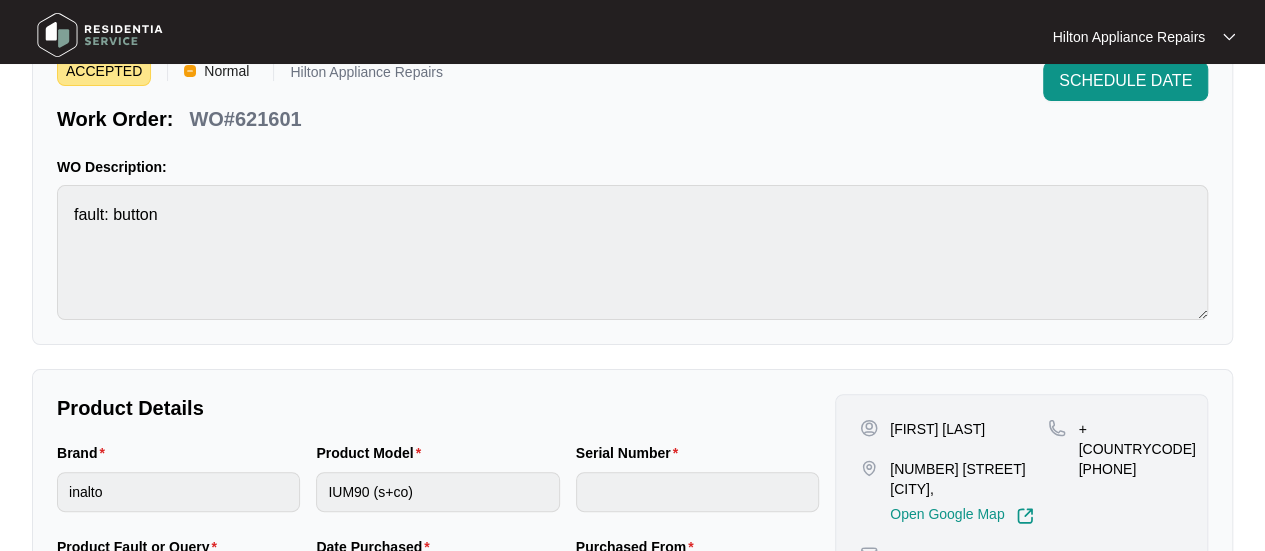 drag, startPoint x: 319, startPoint y: 153, endPoint x: 324, endPoint y: 112, distance: 41.303753 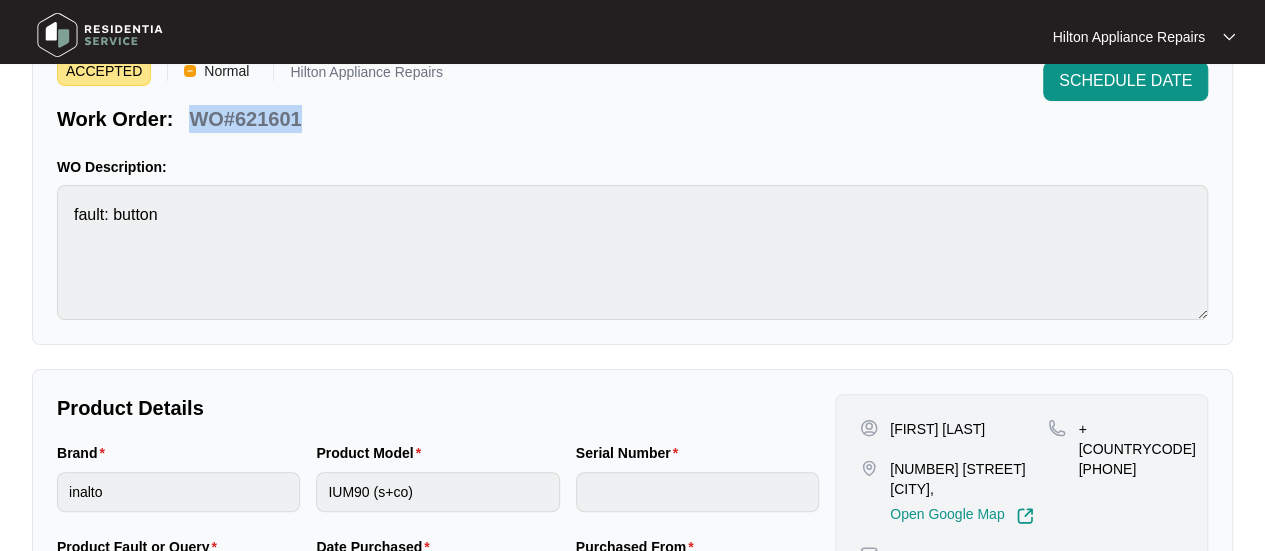drag, startPoint x: 319, startPoint y: 111, endPoint x: 190, endPoint y: 113, distance: 129.0155 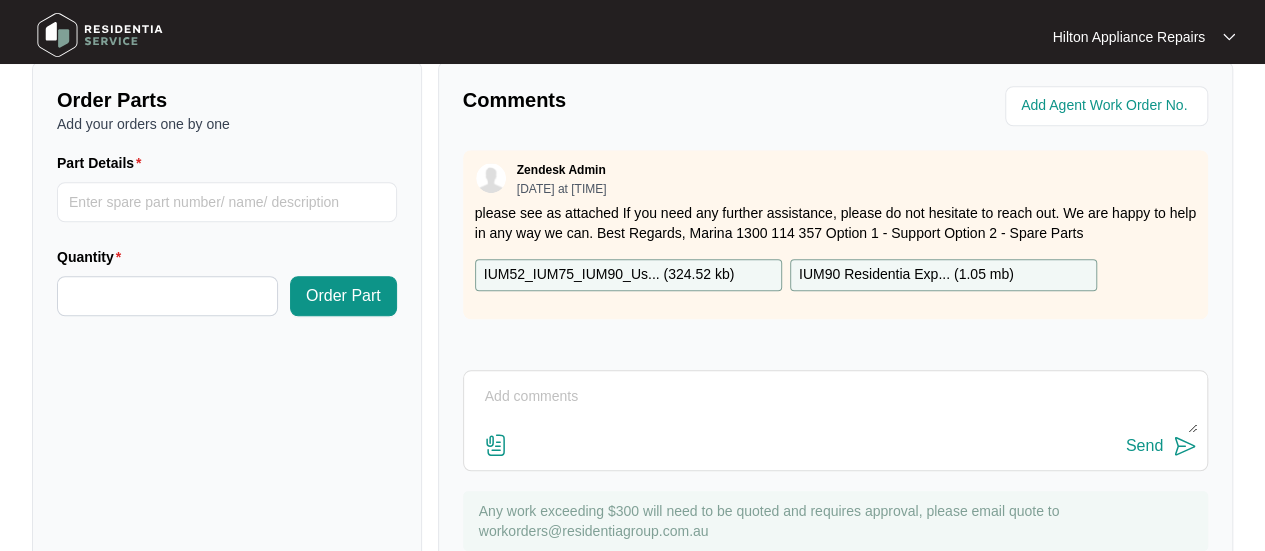 scroll, scrollTop: 791, scrollLeft: 0, axis: vertical 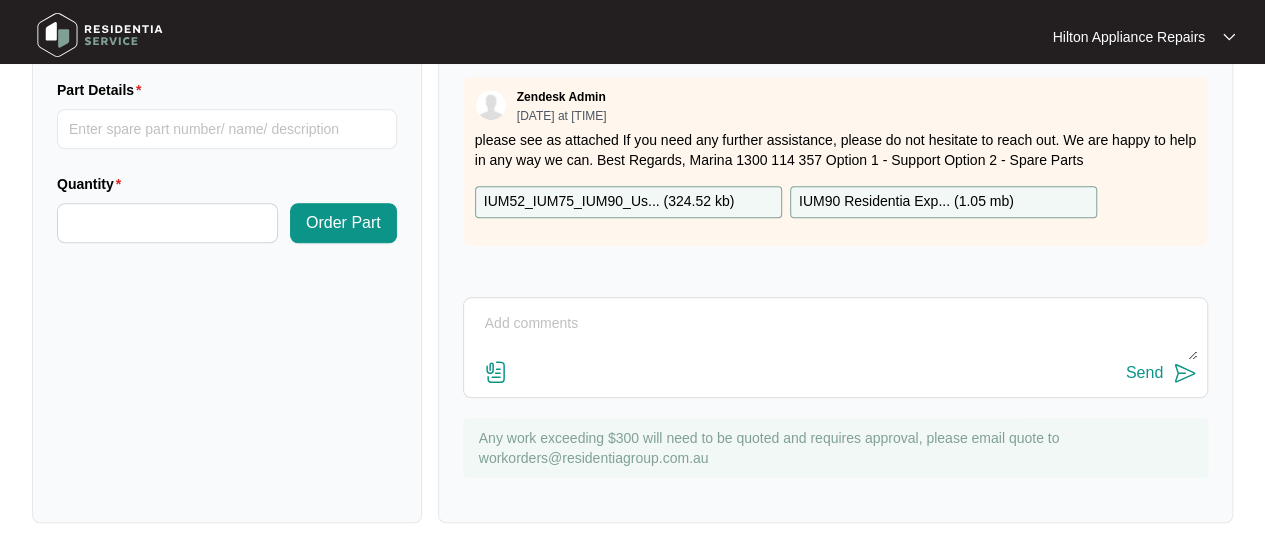 click at bounding box center [835, 334] 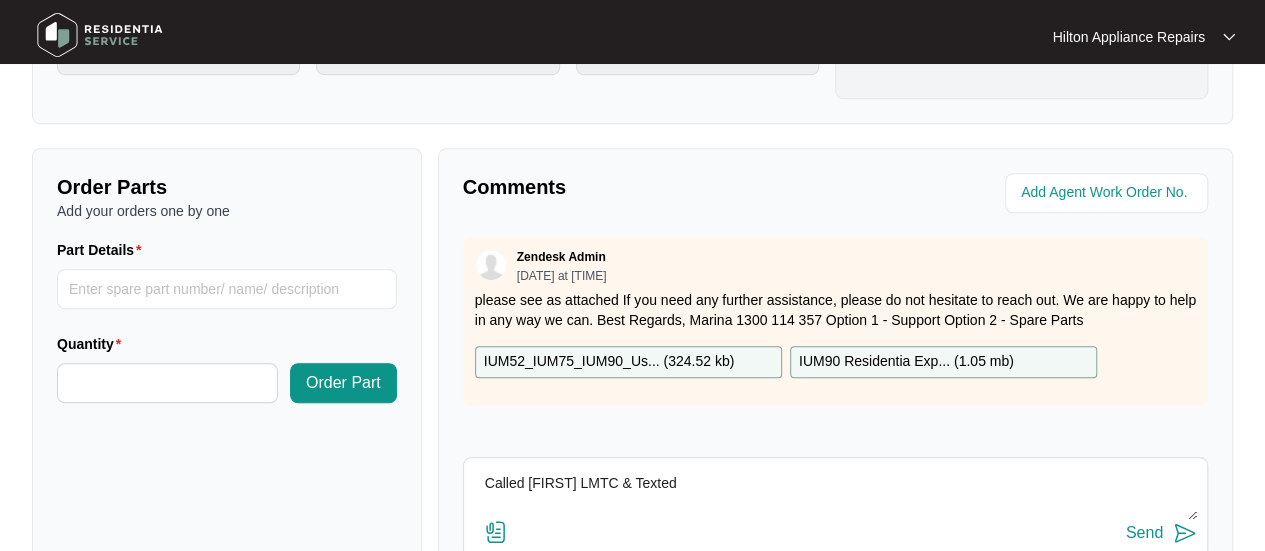 scroll, scrollTop: 691, scrollLeft: 0, axis: vertical 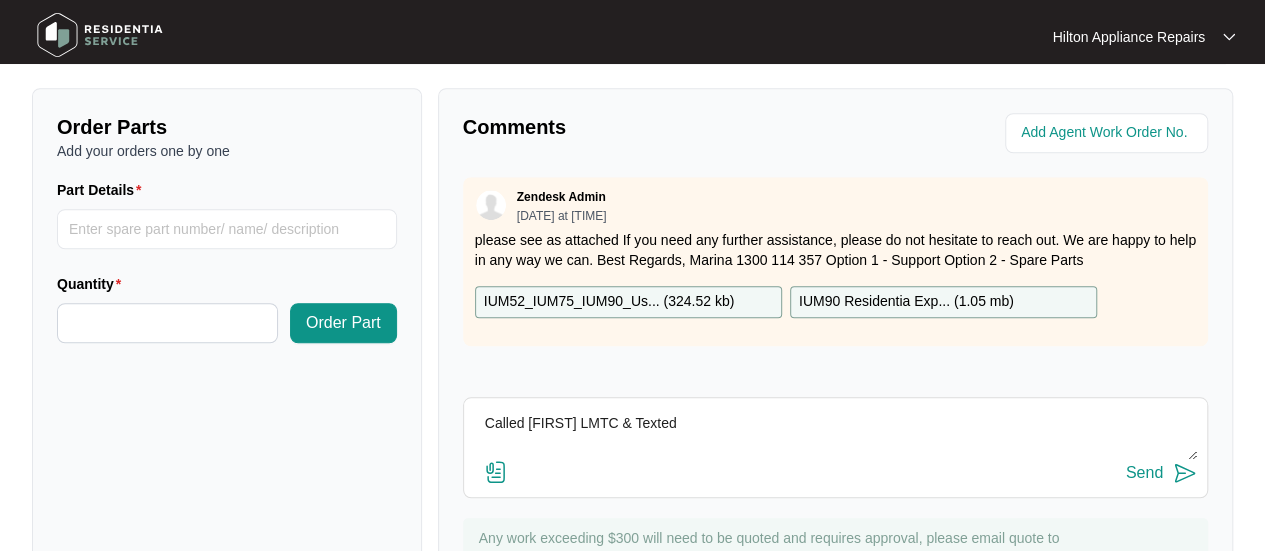 type on "Called [FIRST] LMTC & Texted" 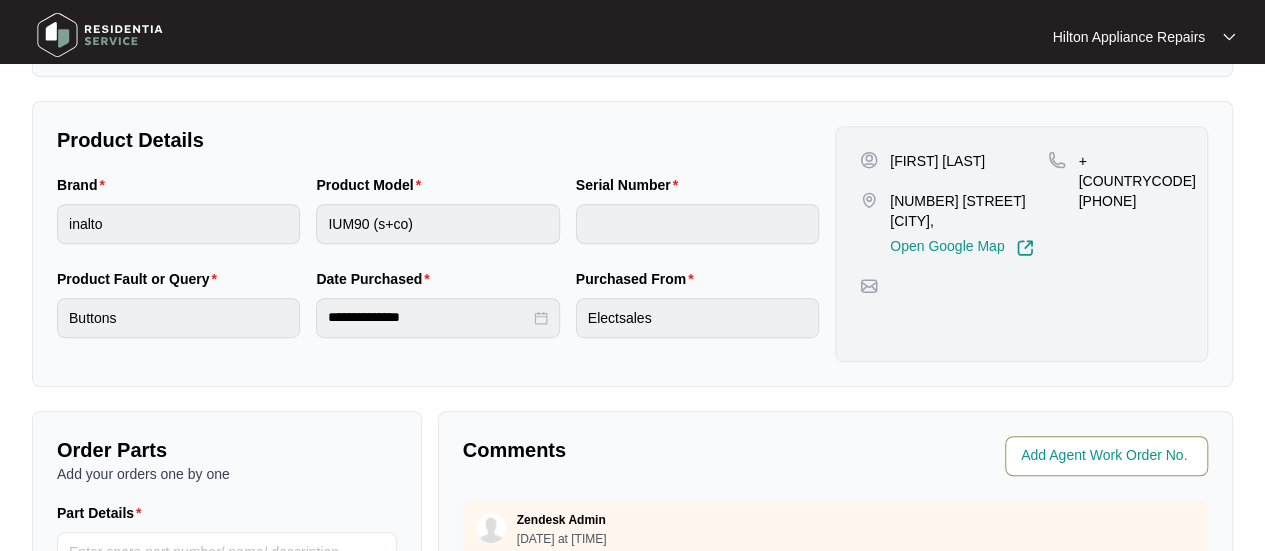 scroll, scrollTop: 400, scrollLeft: 0, axis: vertical 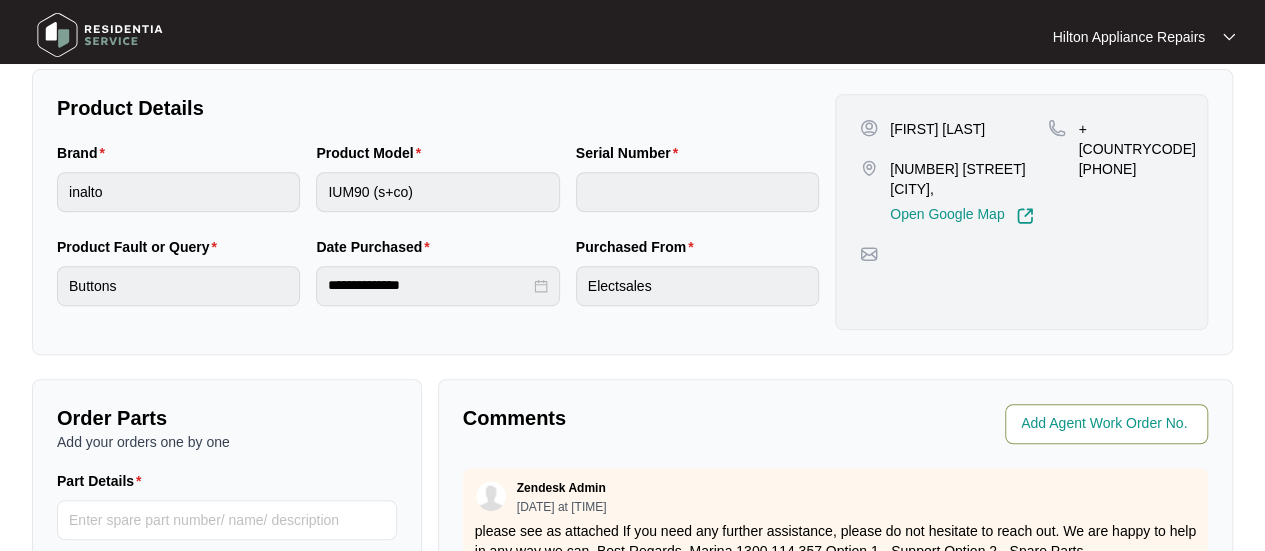 click at bounding box center (1106, 424) 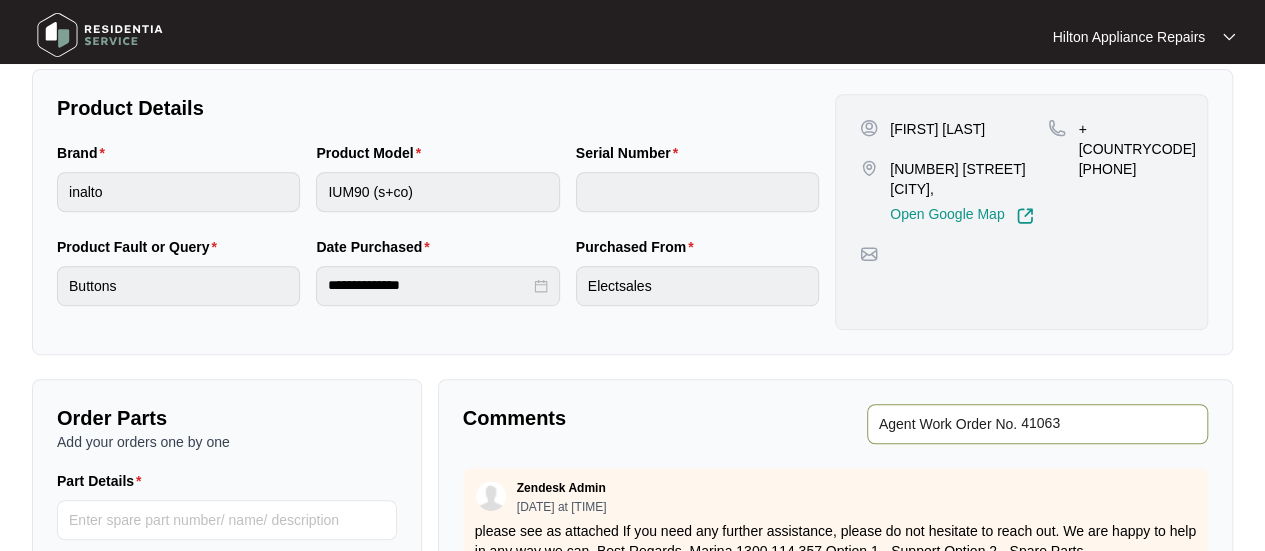 type on "41063" 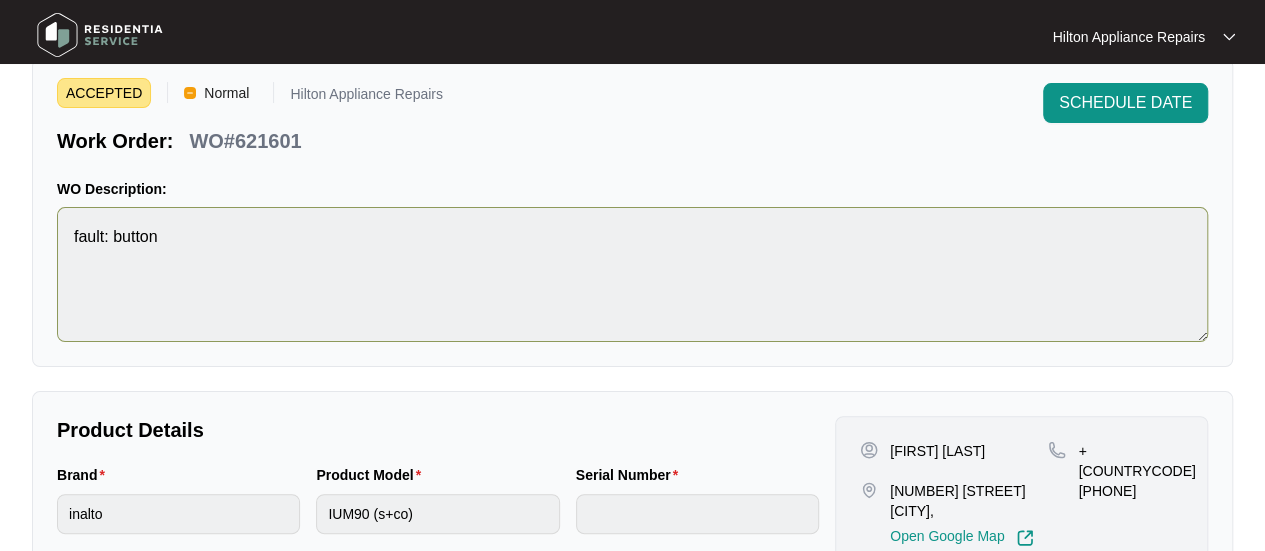 scroll, scrollTop: 0, scrollLeft: 0, axis: both 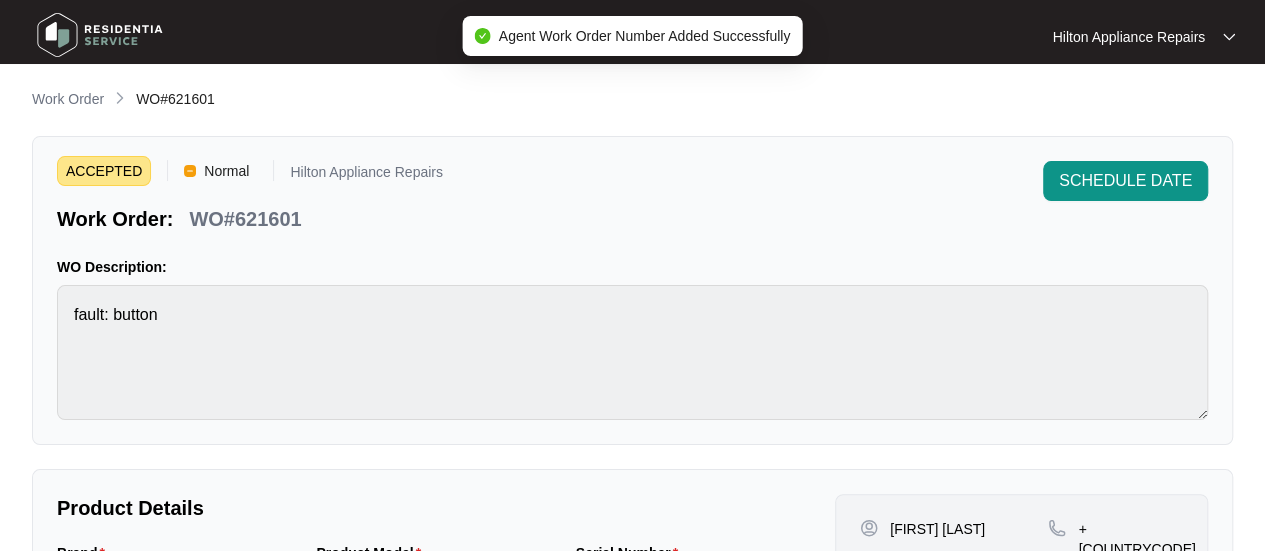 drag, startPoint x: 56, startPoint y: 104, endPoint x: 80, endPoint y: 101, distance: 24.186773 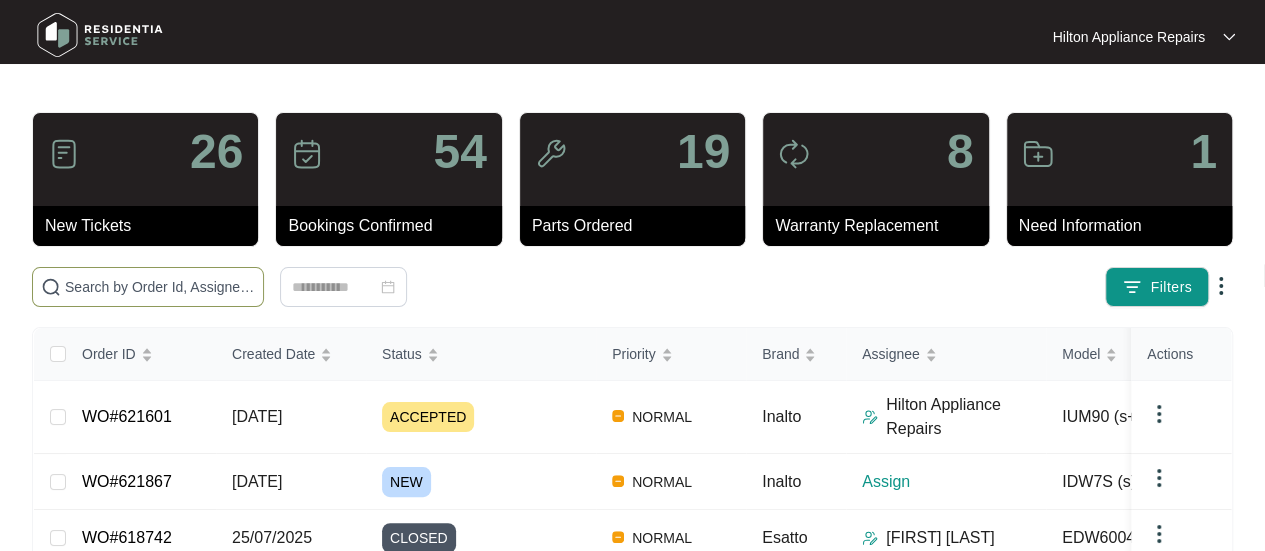 click at bounding box center (160, 287) 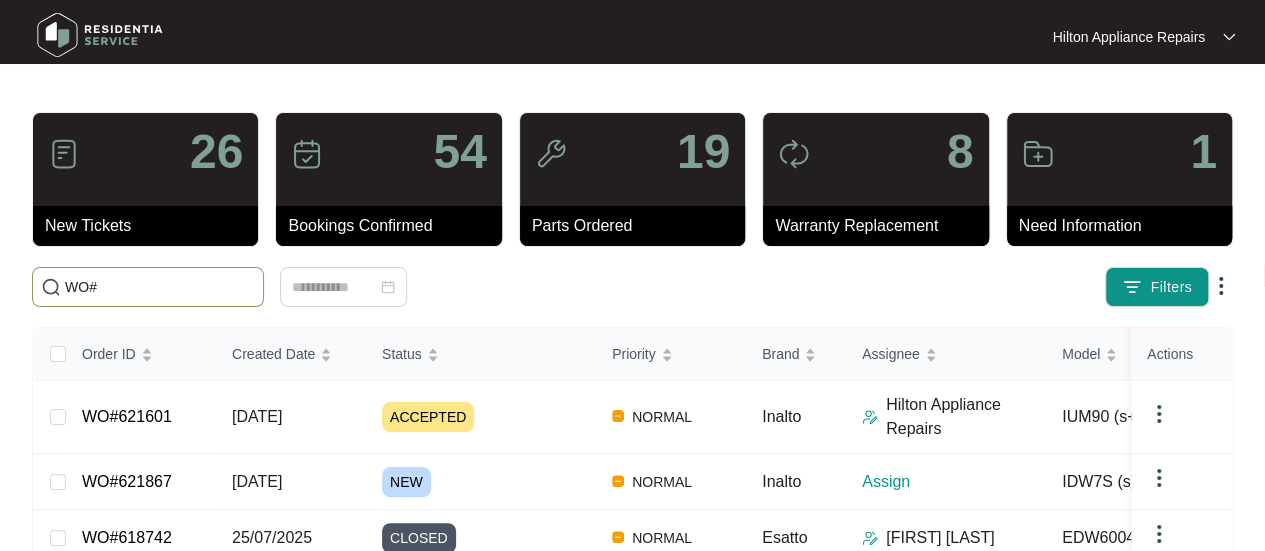 paste on "621631" 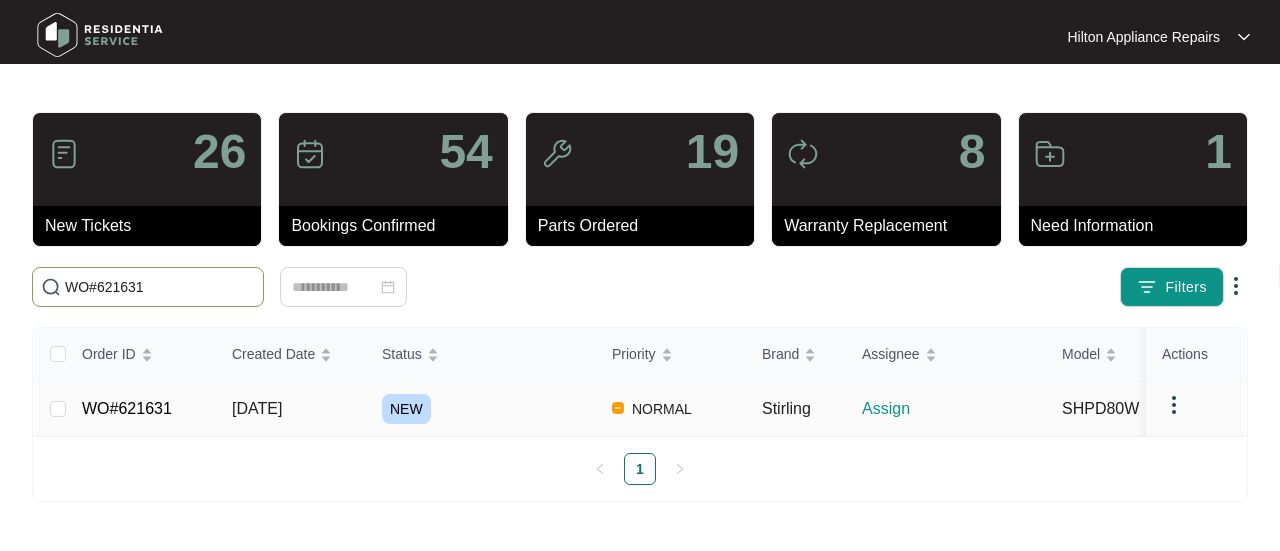 type on "WO#621631" 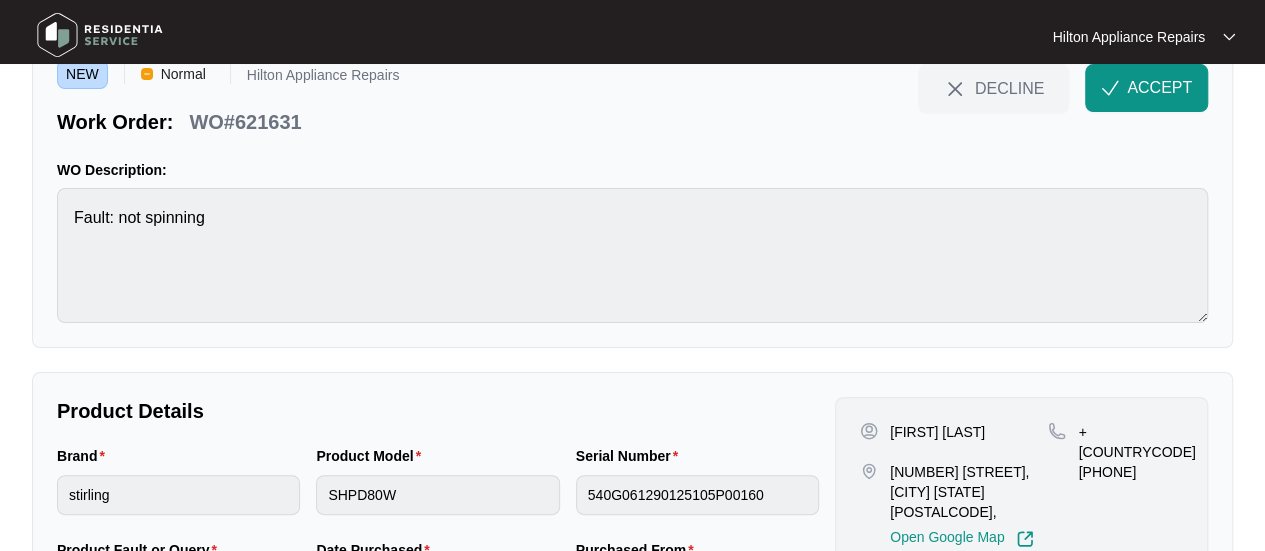 scroll, scrollTop: 0, scrollLeft: 0, axis: both 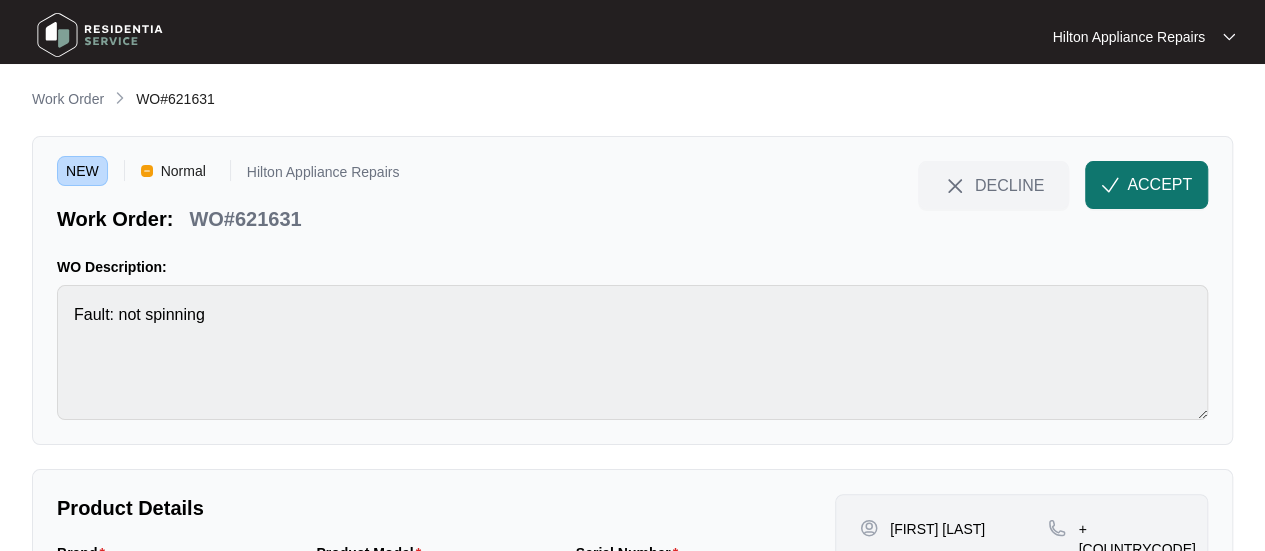 click on "ACCEPT" at bounding box center (1159, 185) 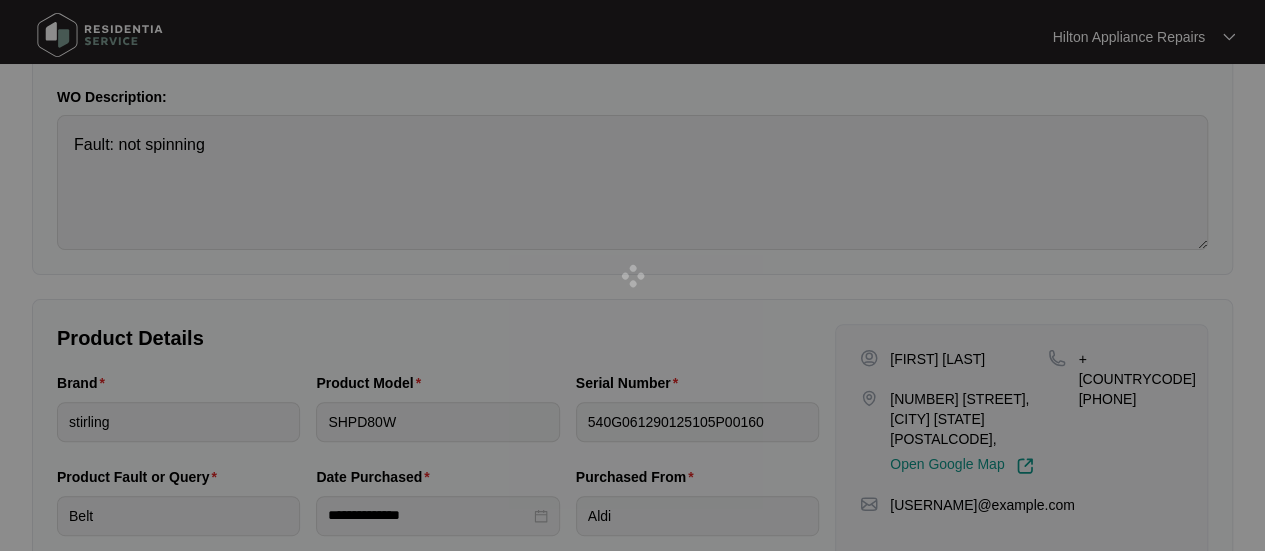 scroll, scrollTop: 200, scrollLeft: 0, axis: vertical 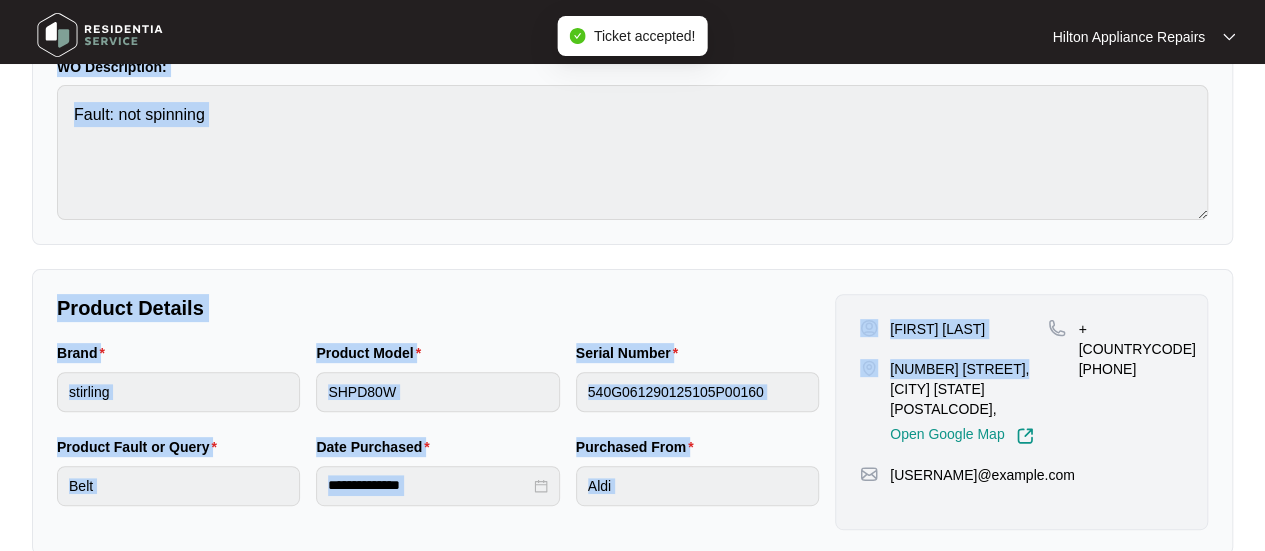 drag, startPoint x: 1031, startPoint y: 365, endPoint x: 994, endPoint y: 363, distance: 37.054016 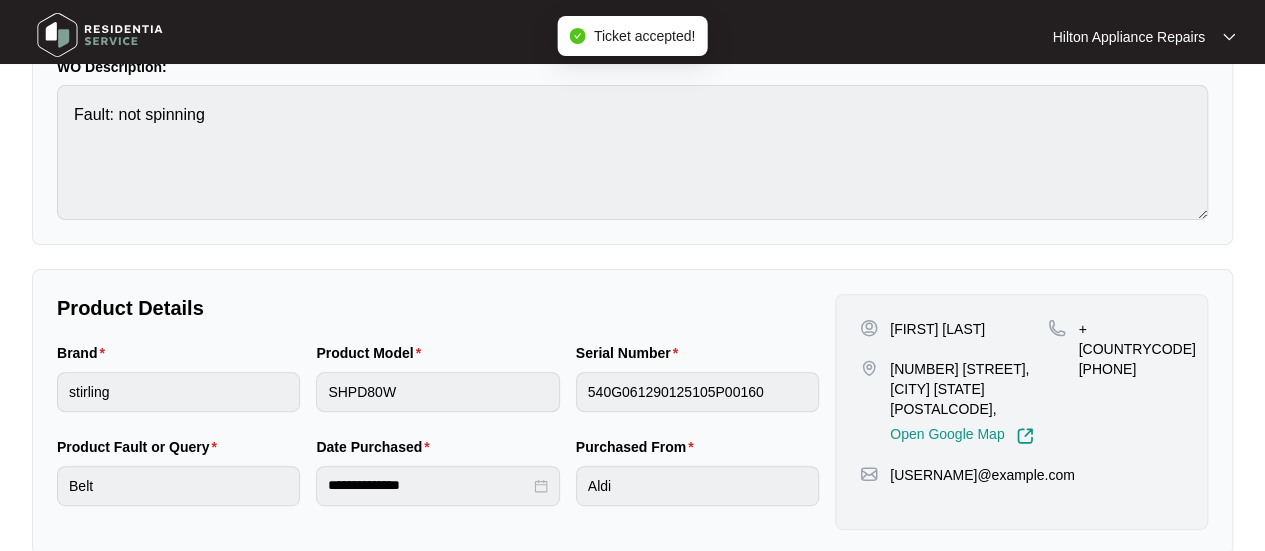 click on "[FIRST] [LAST] [NUMBER] [STREET], [CITY] [STATE] [POSTALCODE], Open Google Map" at bounding box center [954, 382] 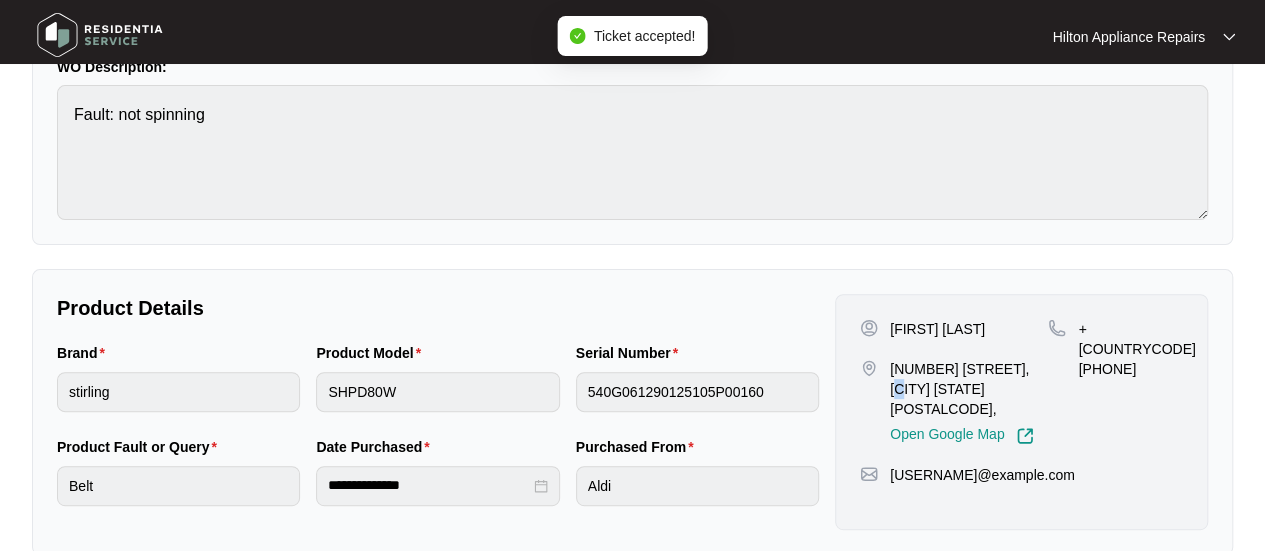 drag, startPoint x: 1030, startPoint y: 362, endPoint x: 1070, endPoint y: 367, distance: 40.311287 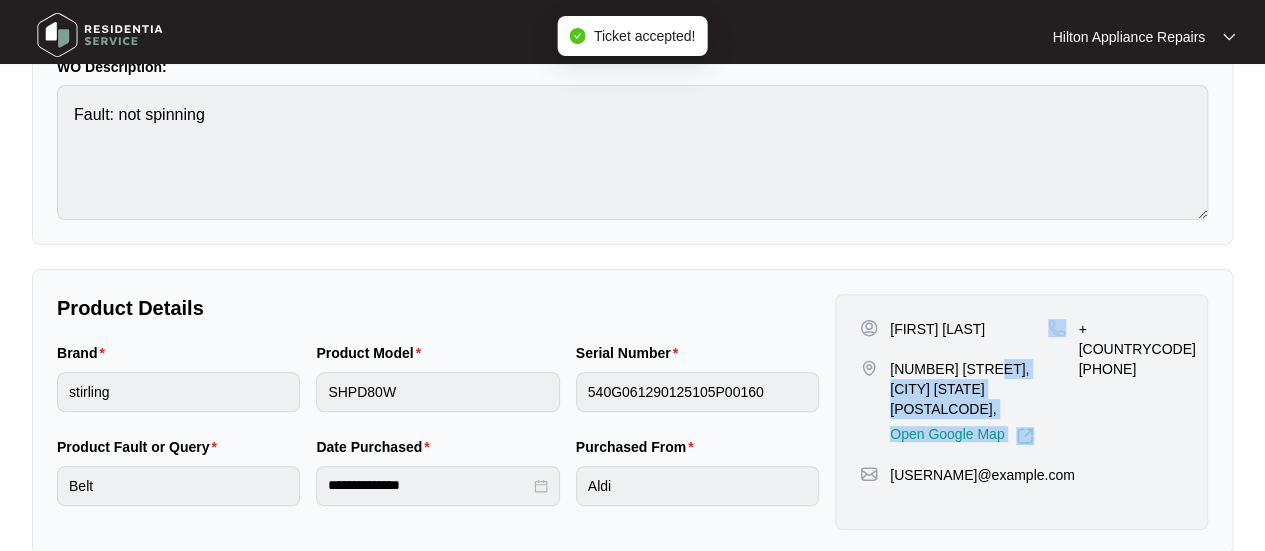 drag, startPoint x: 1050, startPoint y: 364, endPoint x: 986, endPoint y: 363, distance: 64.00781 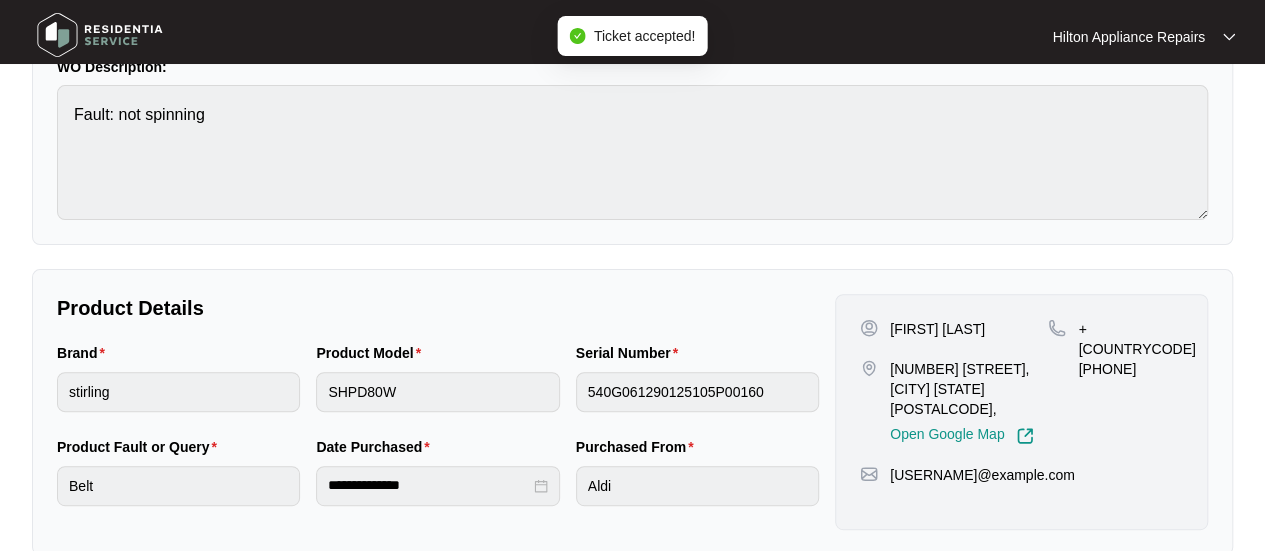 click on "+[COUNTRYCODE][PHONE]" at bounding box center (1115, 382) 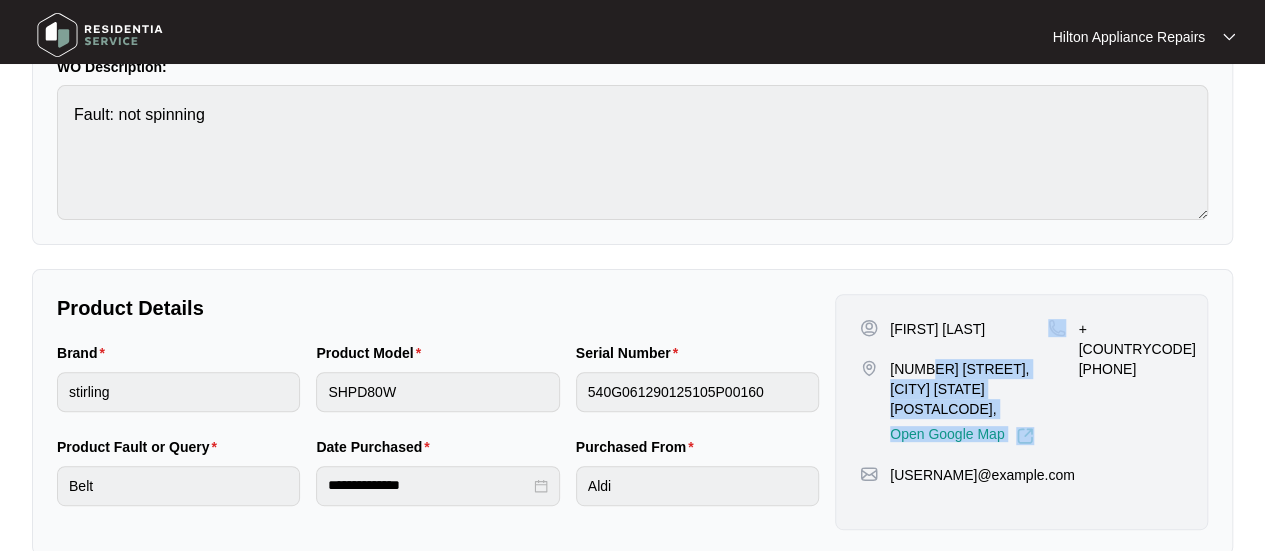 drag, startPoint x: 997, startPoint y: 361, endPoint x: 1088, endPoint y: 373, distance: 91.787796 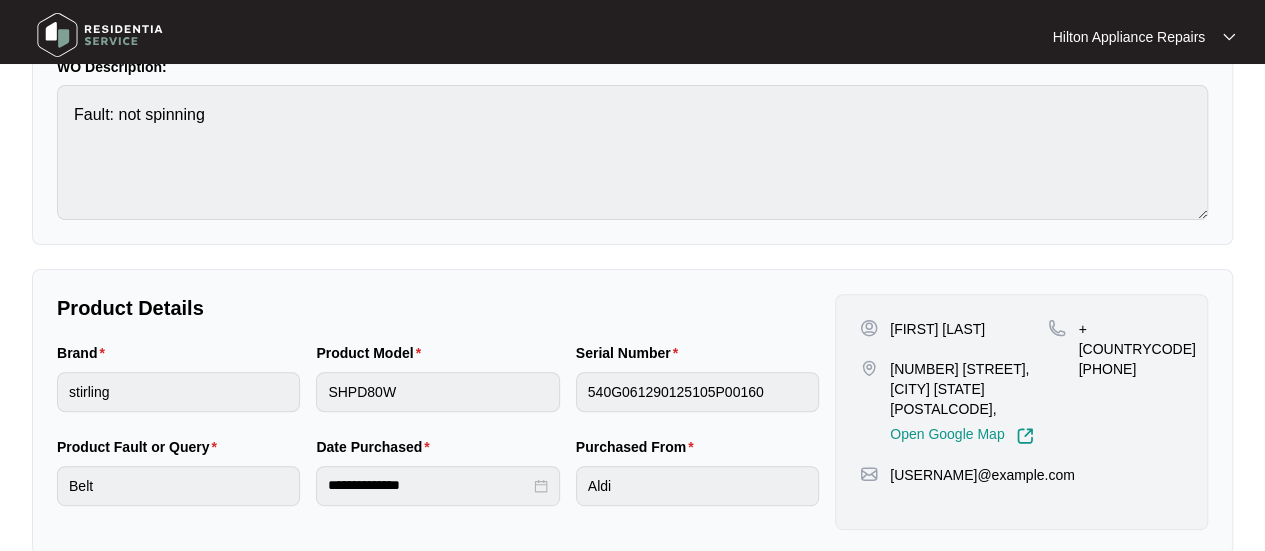 click on "+[COUNTRYCODE][PHONE]" at bounding box center (1115, 382) 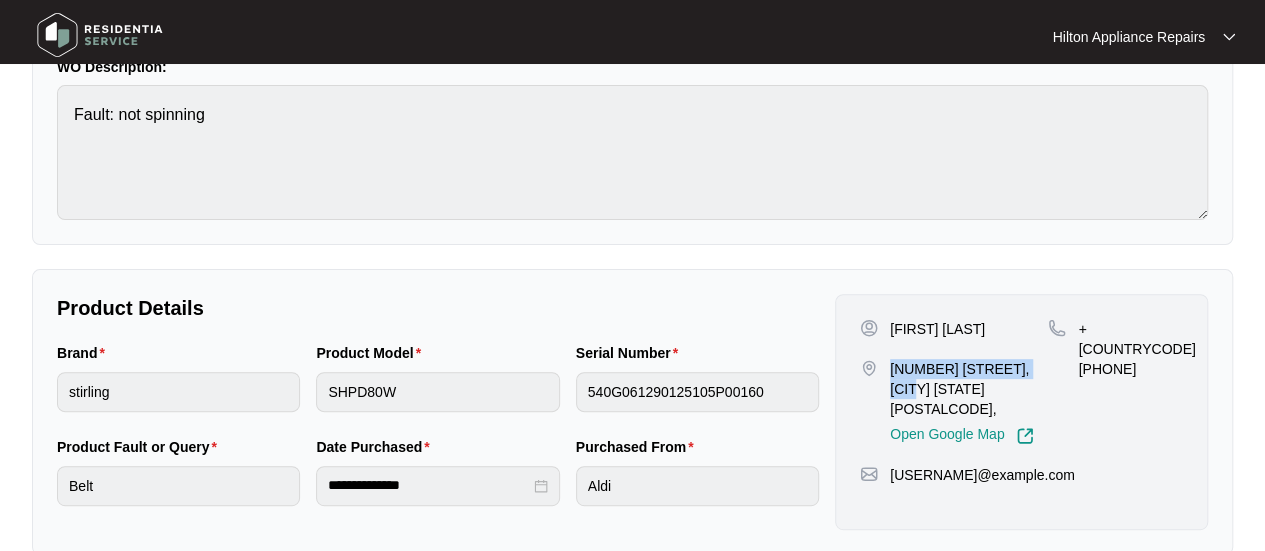 drag, startPoint x: 1042, startPoint y: 364, endPoint x: 892, endPoint y: 357, distance: 150.16324 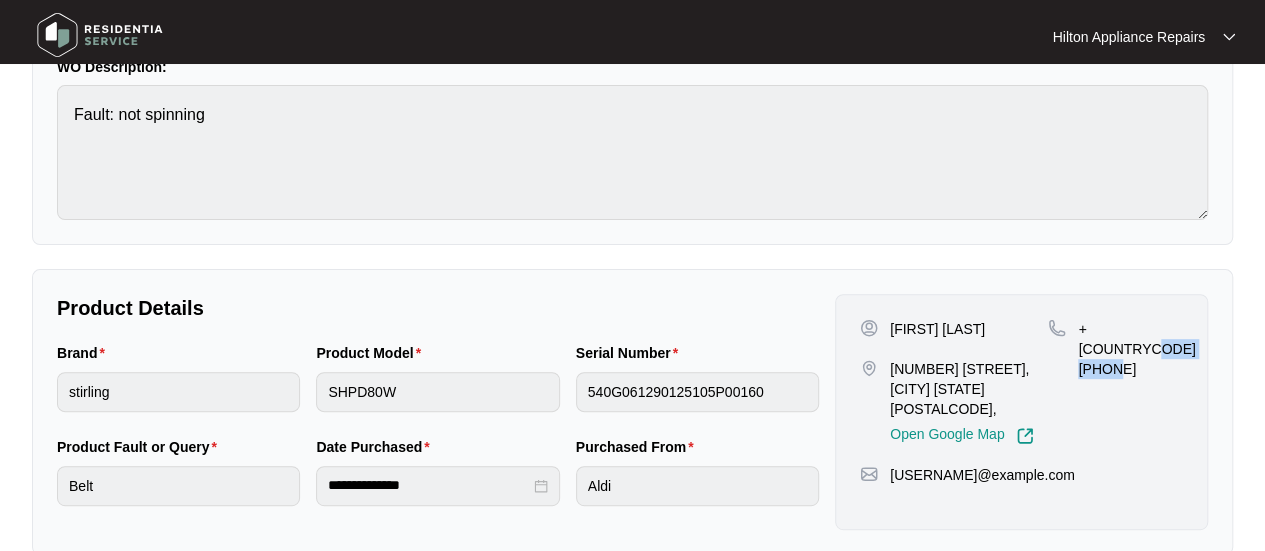 drag, startPoint x: 1174, startPoint y: 331, endPoint x: 1104, endPoint y: 325, distance: 70.256676 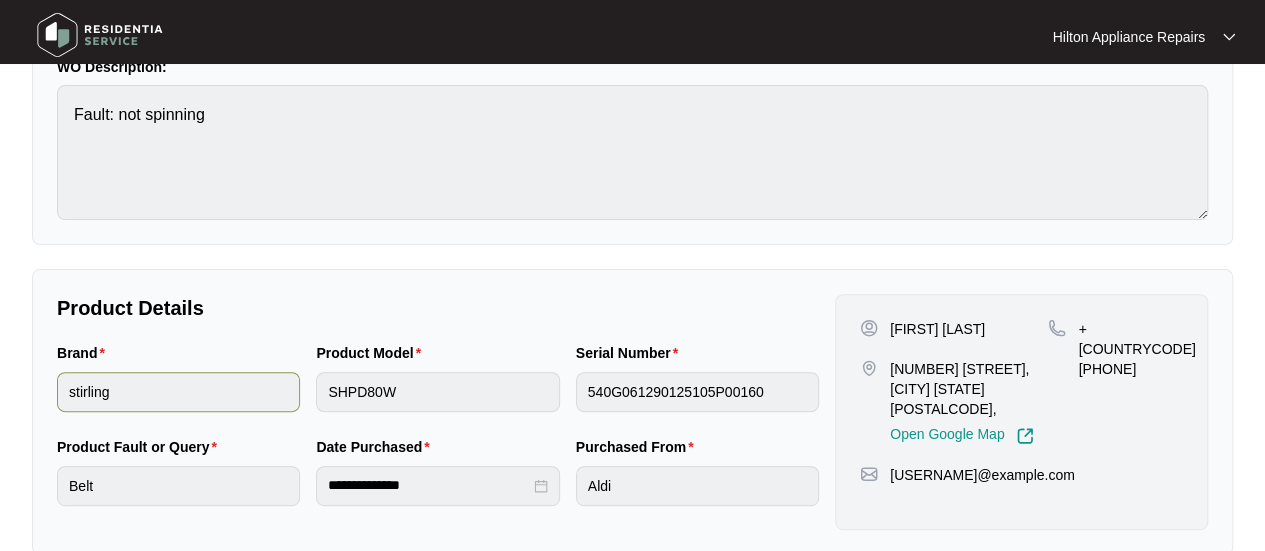 click on "Brand stirling Product Model SHPD80W Serial Number [SERIAL_NUMBER]" at bounding box center [438, 389] 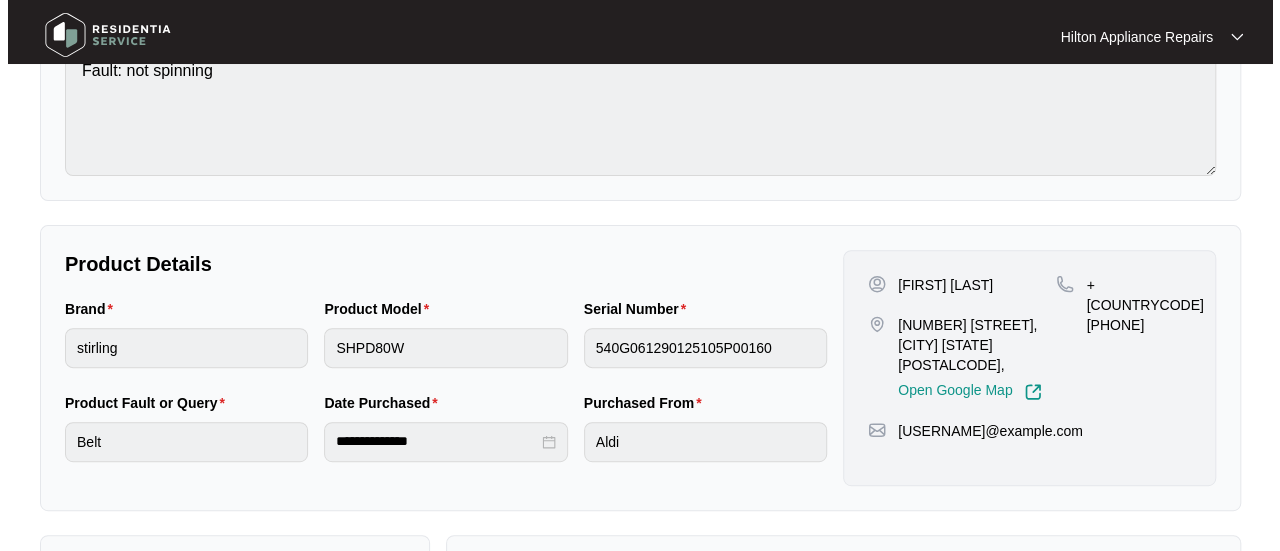 scroll, scrollTop: 0, scrollLeft: 0, axis: both 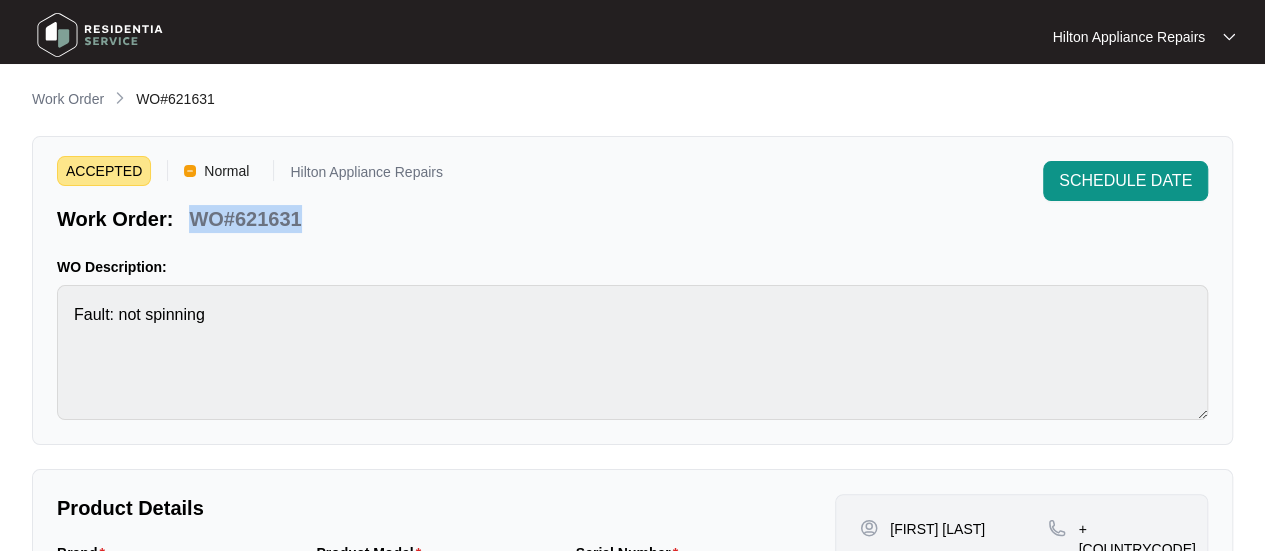 drag, startPoint x: 305, startPoint y: 218, endPoint x: 191, endPoint y: 218, distance: 114 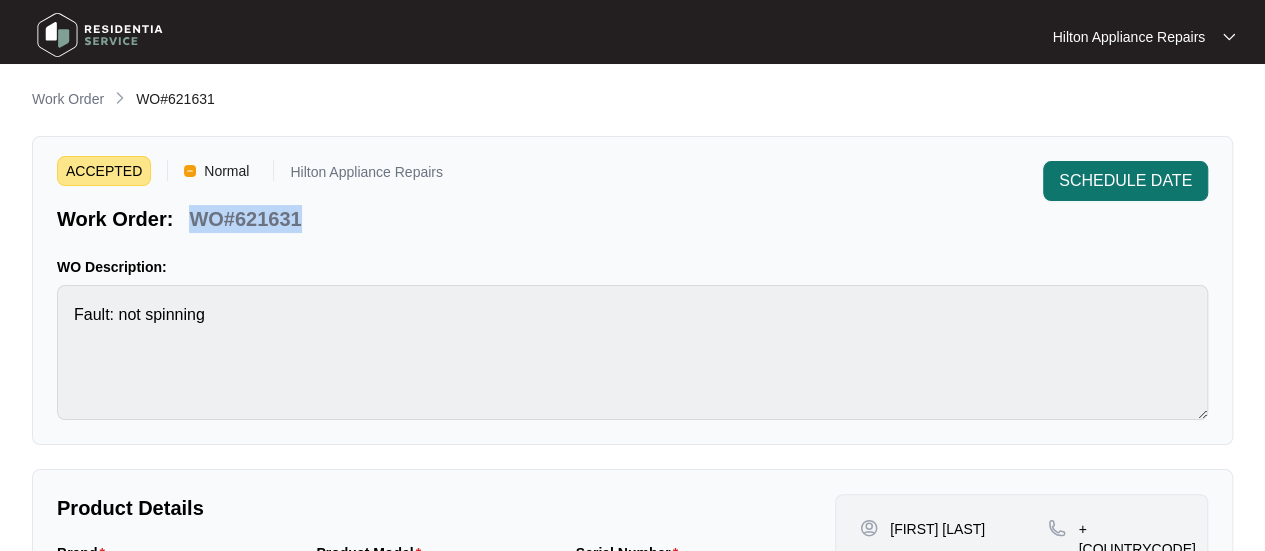 click on "SCHEDULE DATE" at bounding box center [1125, 181] 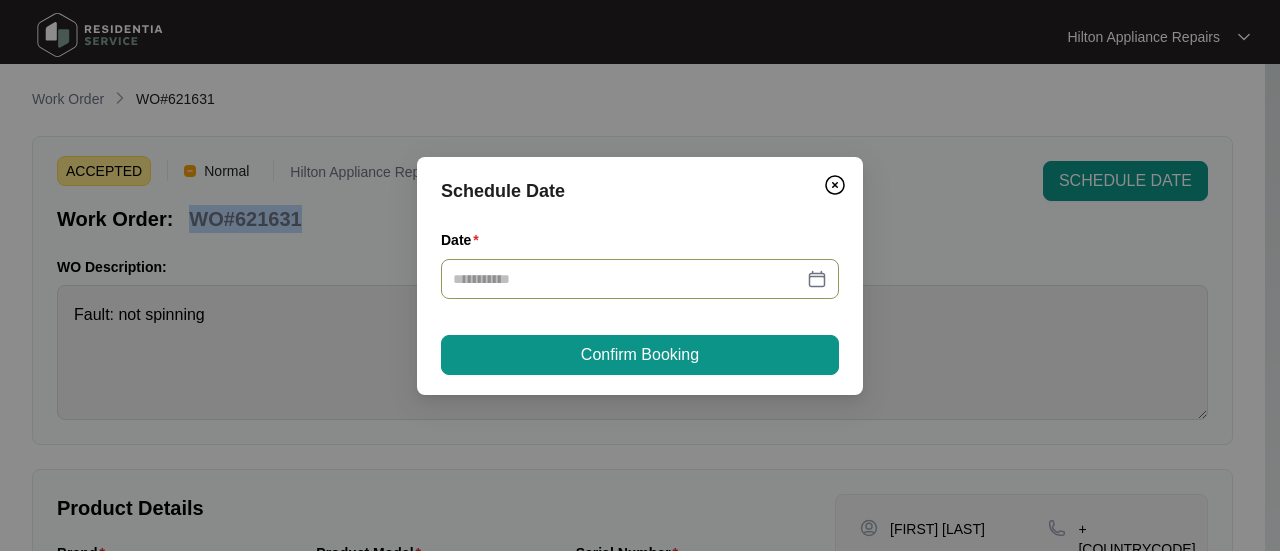 click at bounding box center (640, 279) 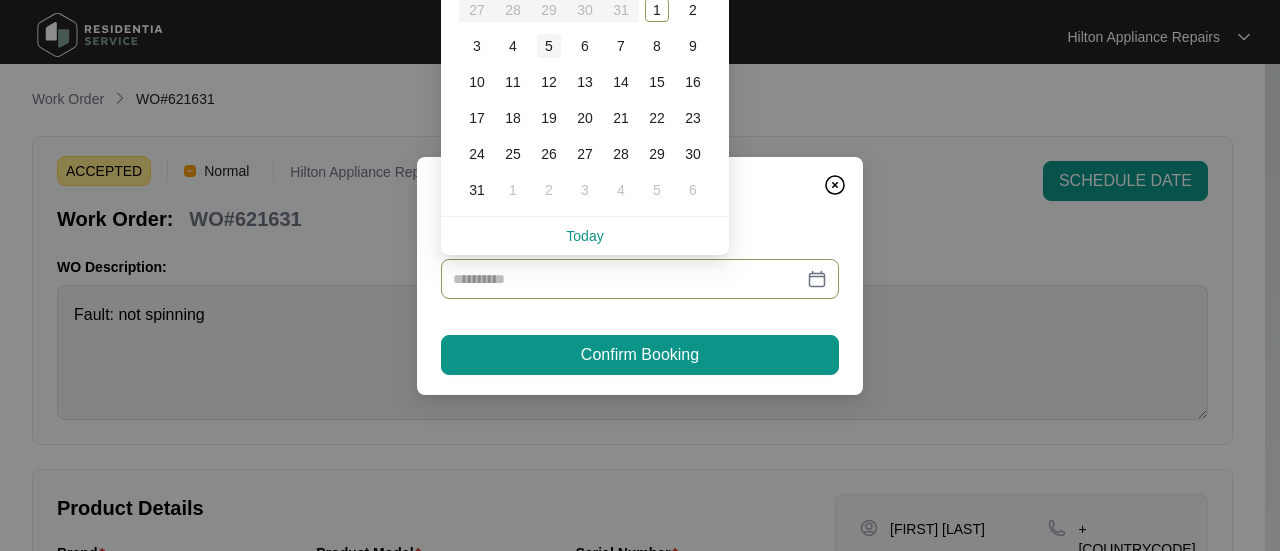 type on "**********" 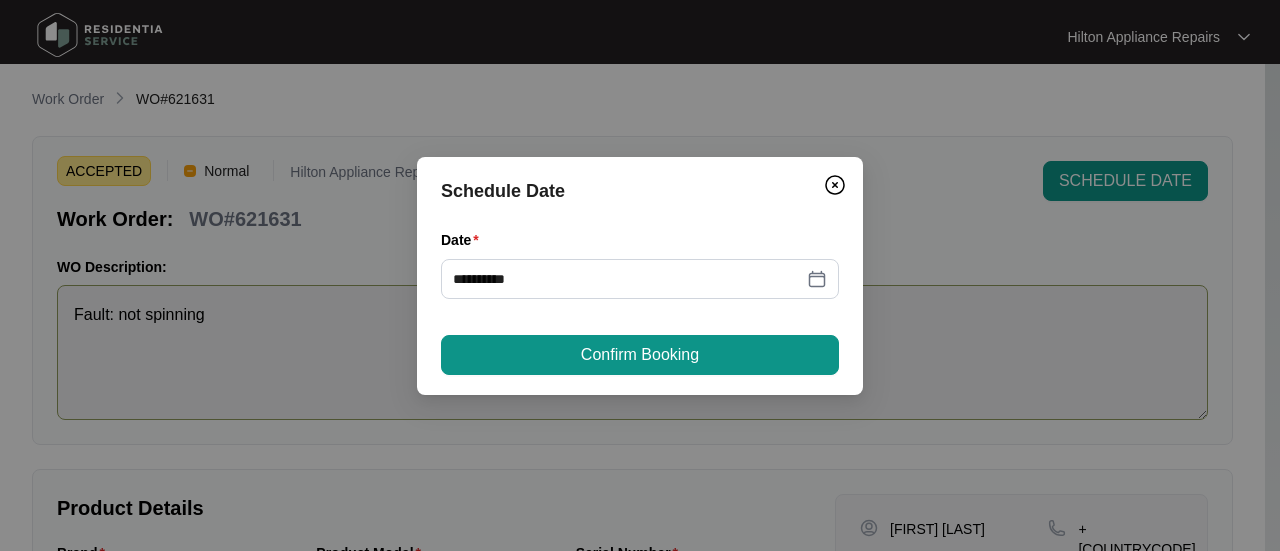 click on "Confirm Booking" at bounding box center (640, 355) 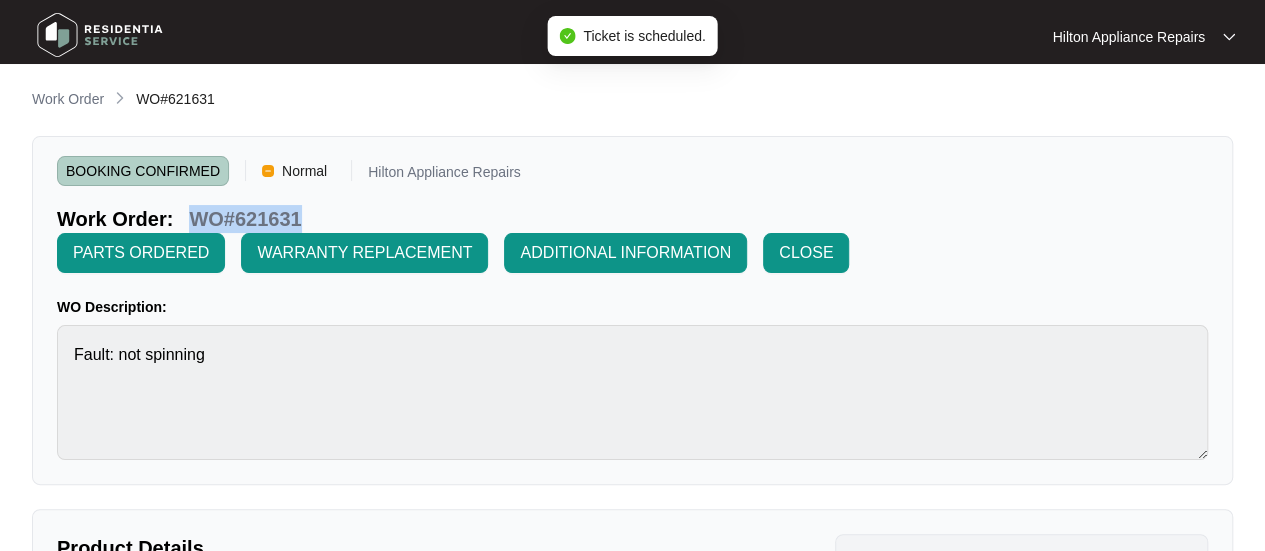 drag, startPoint x: 308, startPoint y: 219, endPoint x: 192, endPoint y: 210, distance: 116.34862 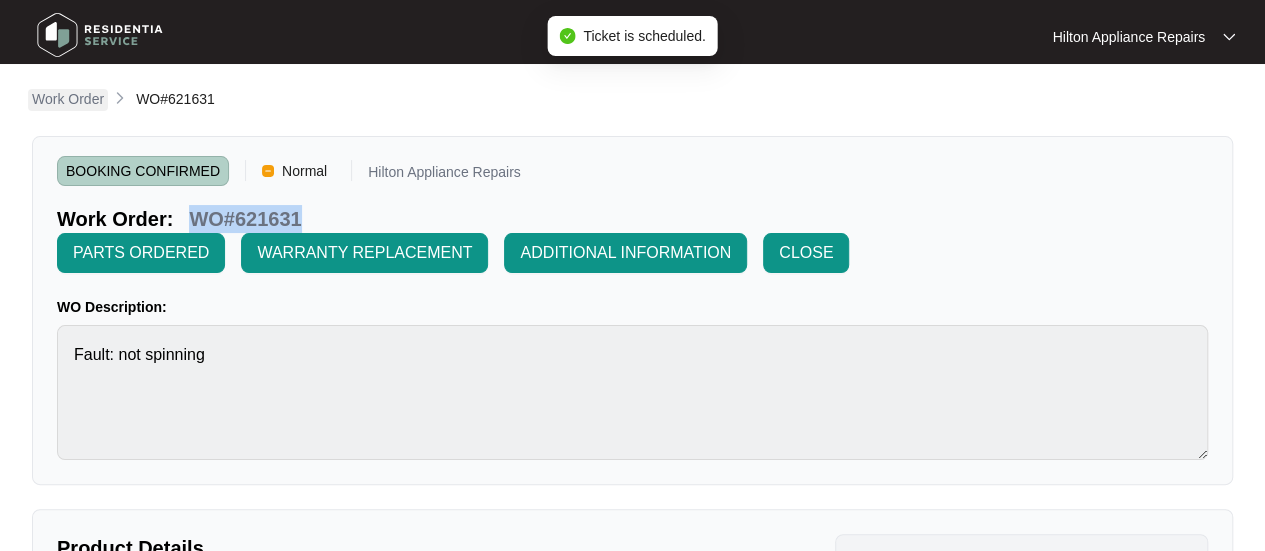 click on "Work Order" at bounding box center (68, 99) 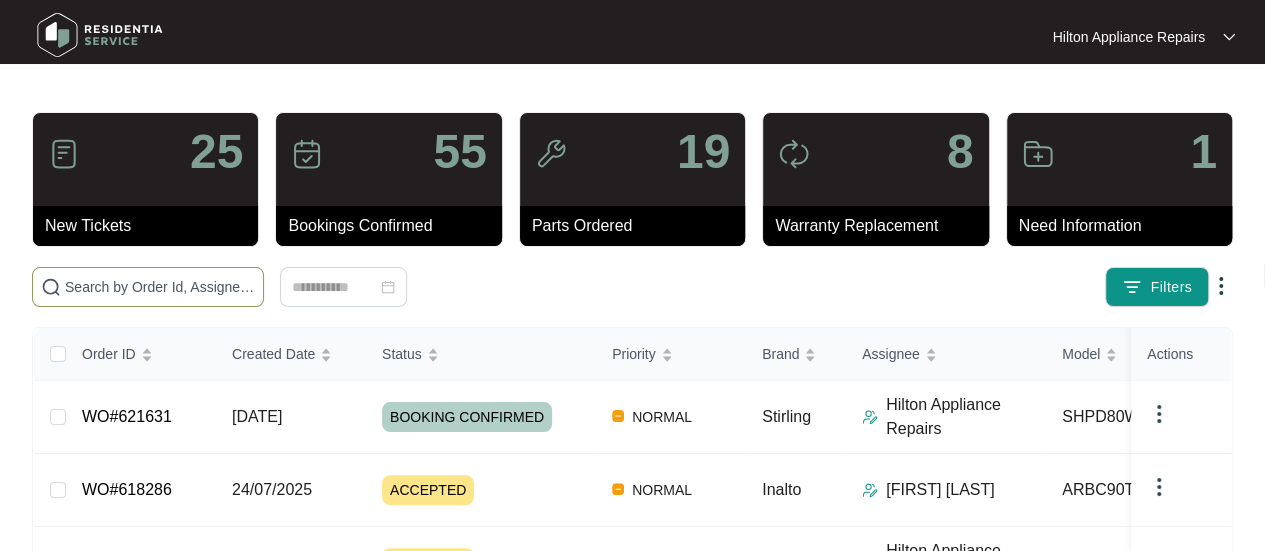click at bounding box center [160, 287] 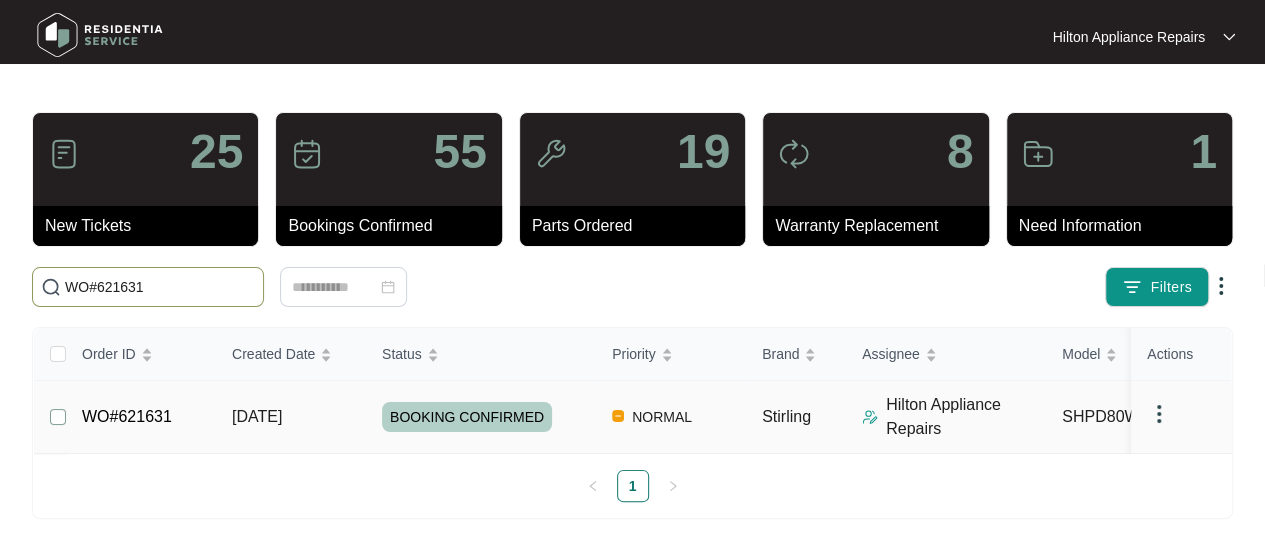 type on "WO#621631" 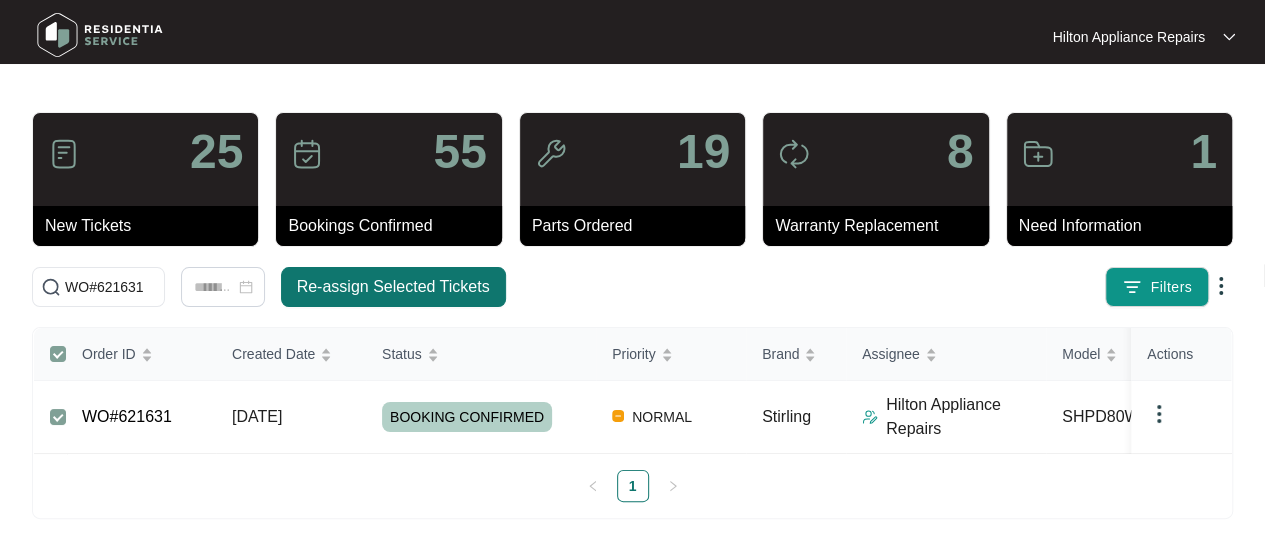 click on "Re-assign Selected Tickets" at bounding box center (393, 287) 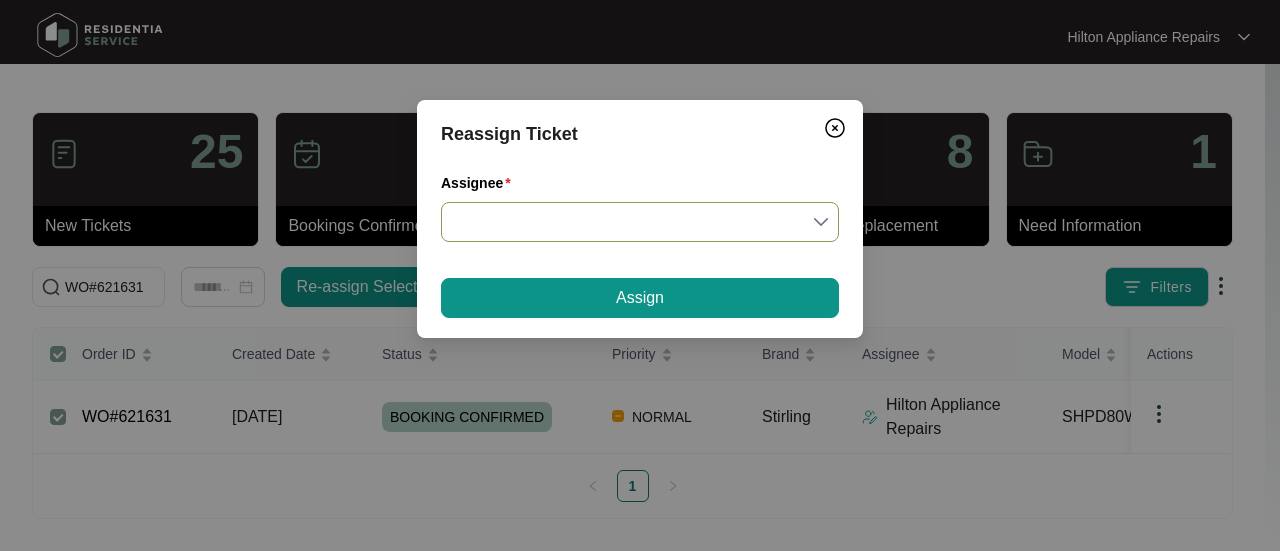 click on "Assignee" at bounding box center (640, 222) 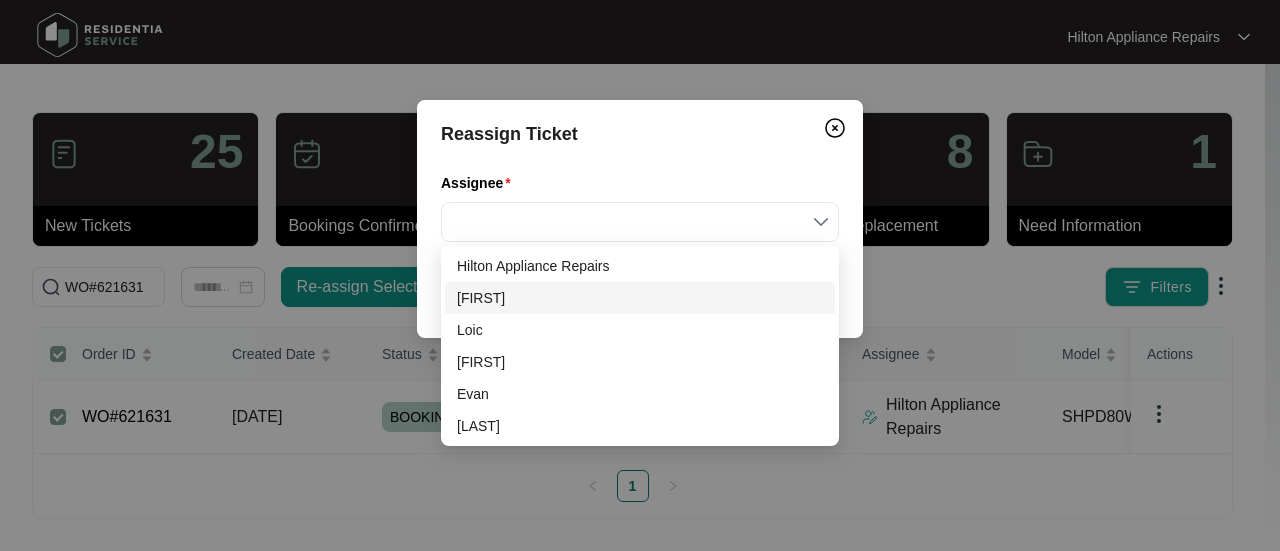click on "[FIRST]" at bounding box center (640, 298) 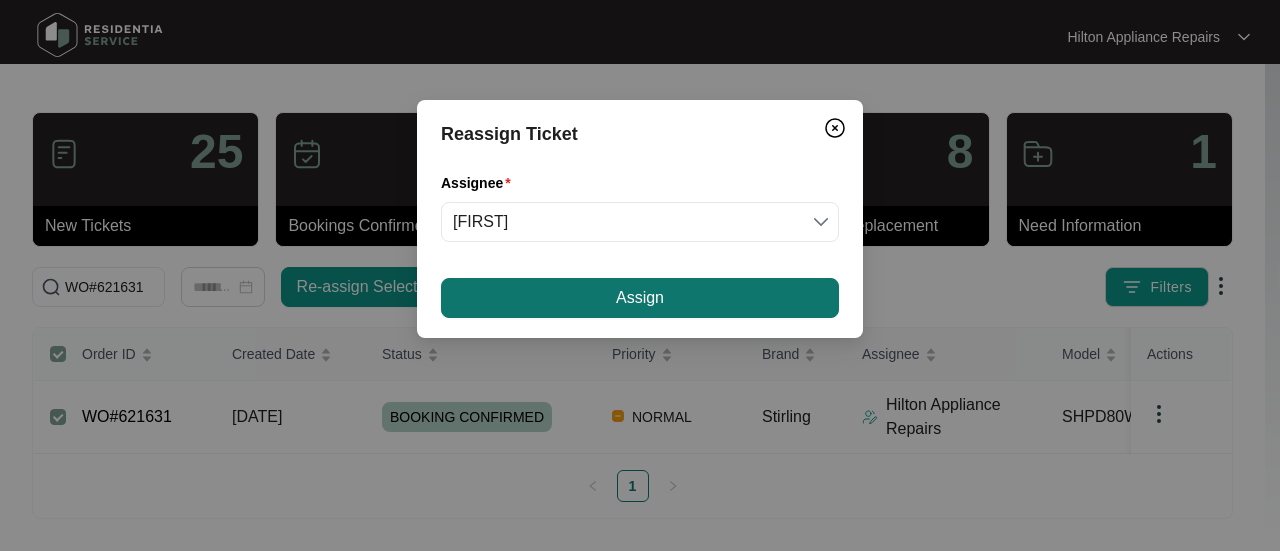 click on "Assign" at bounding box center (640, 298) 